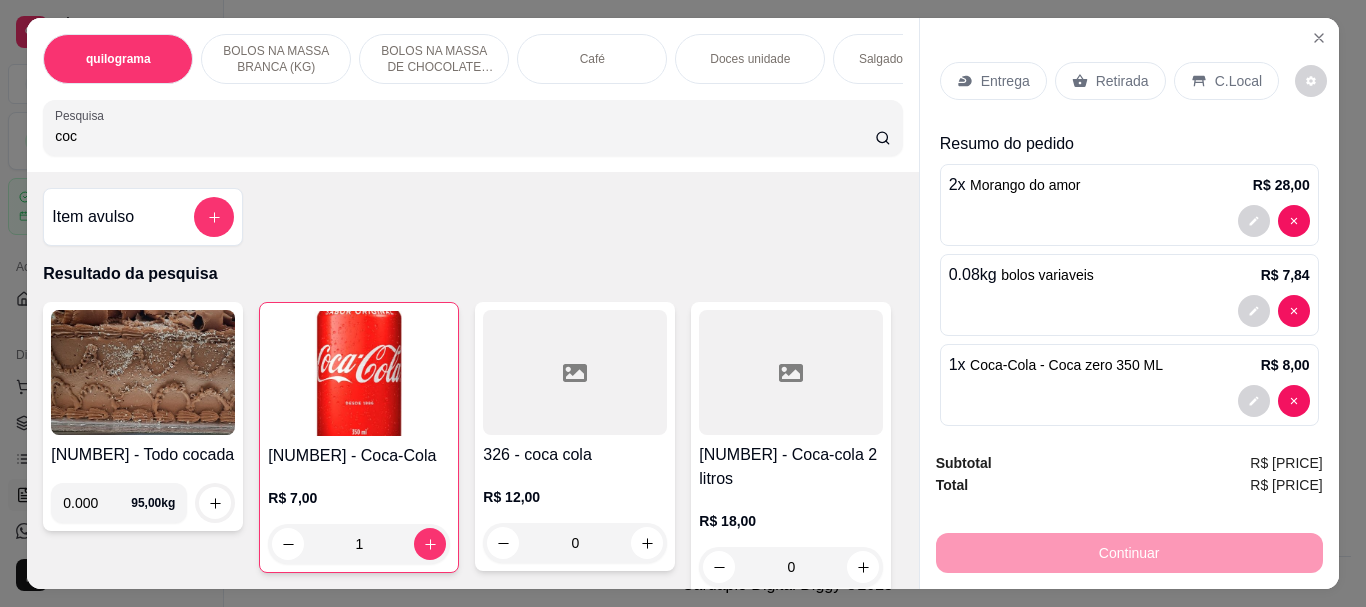 scroll, scrollTop: 0, scrollLeft: 0, axis: both 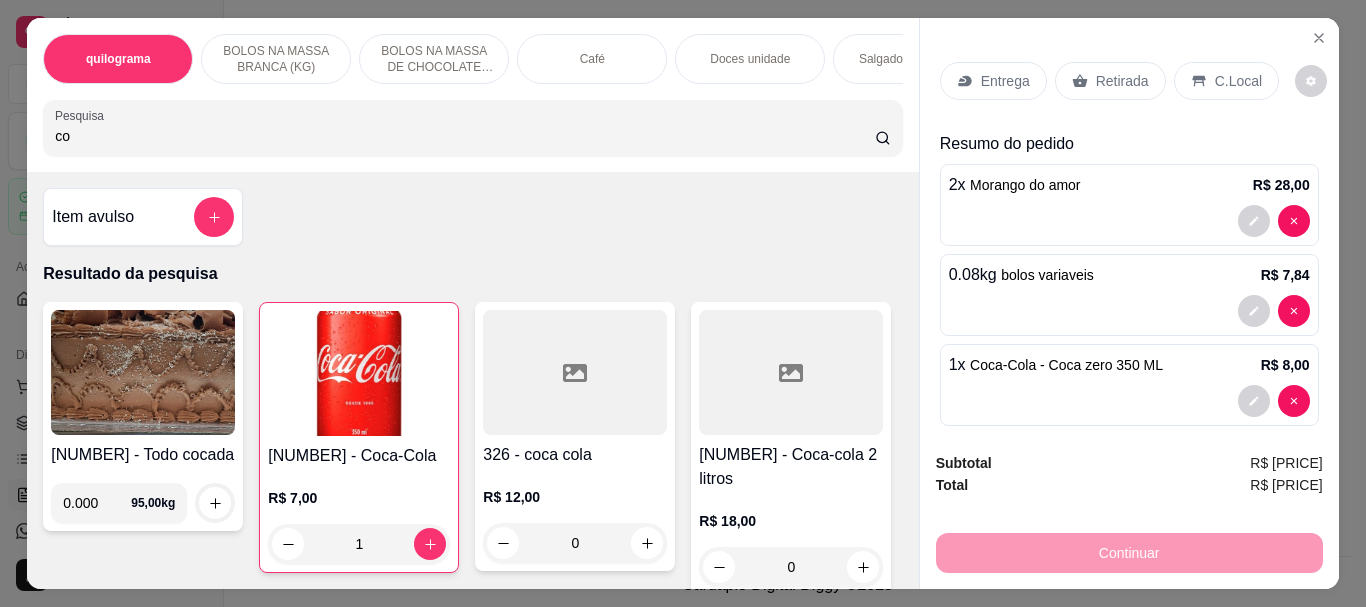 type on "c" 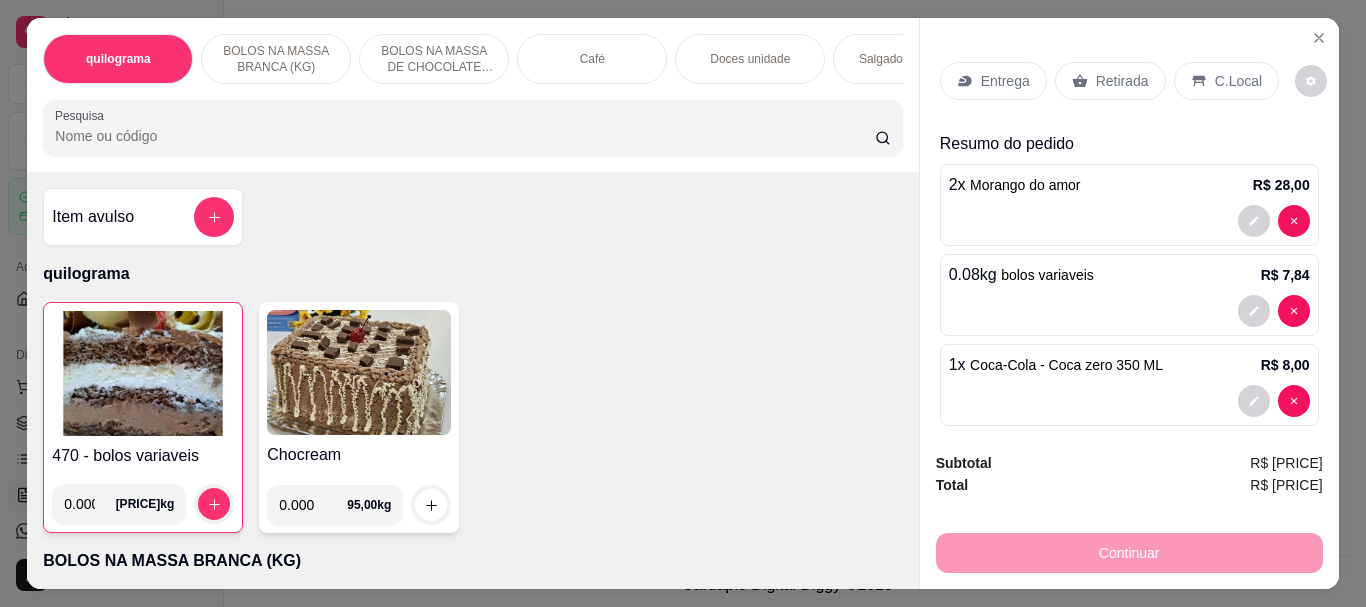 scroll, scrollTop: 11398, scrollLeft: 0, axis: vertical 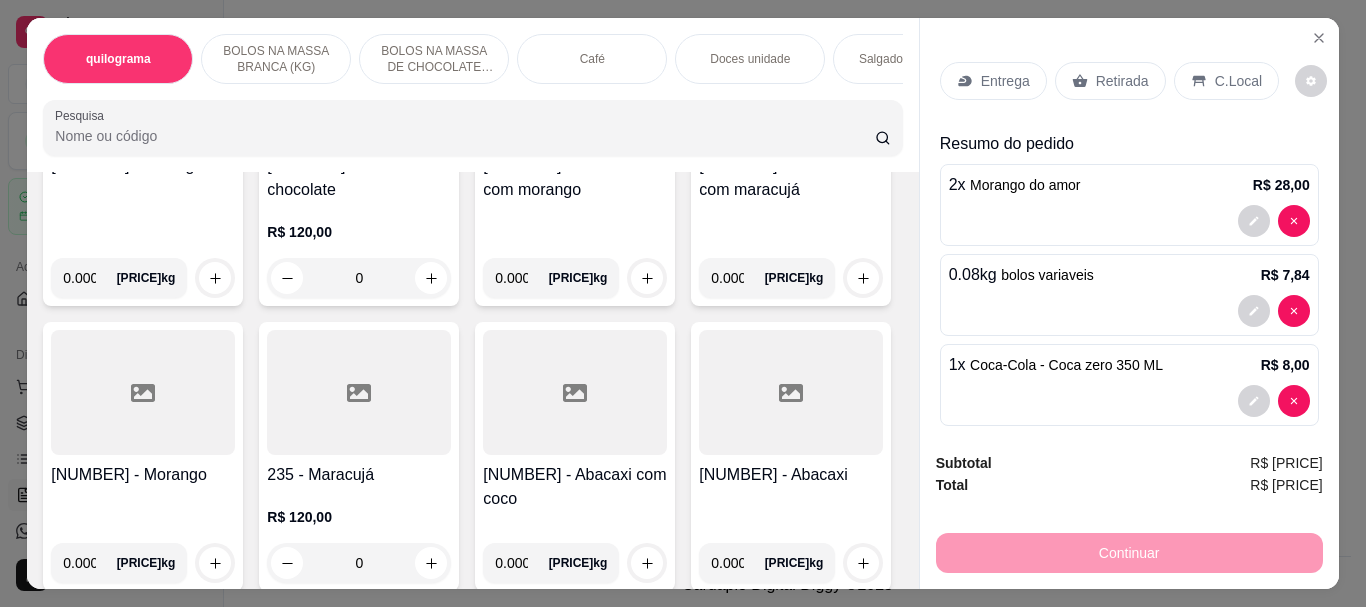 type 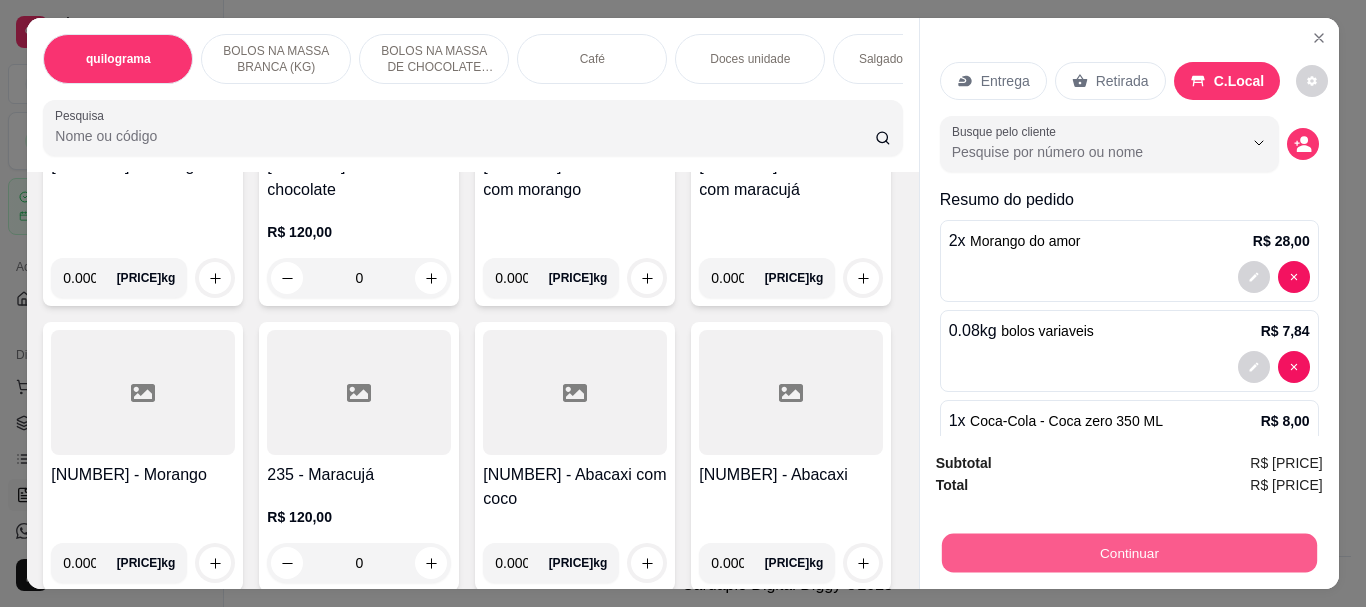 click on "Continuar" at bounding box center [1128, 552] 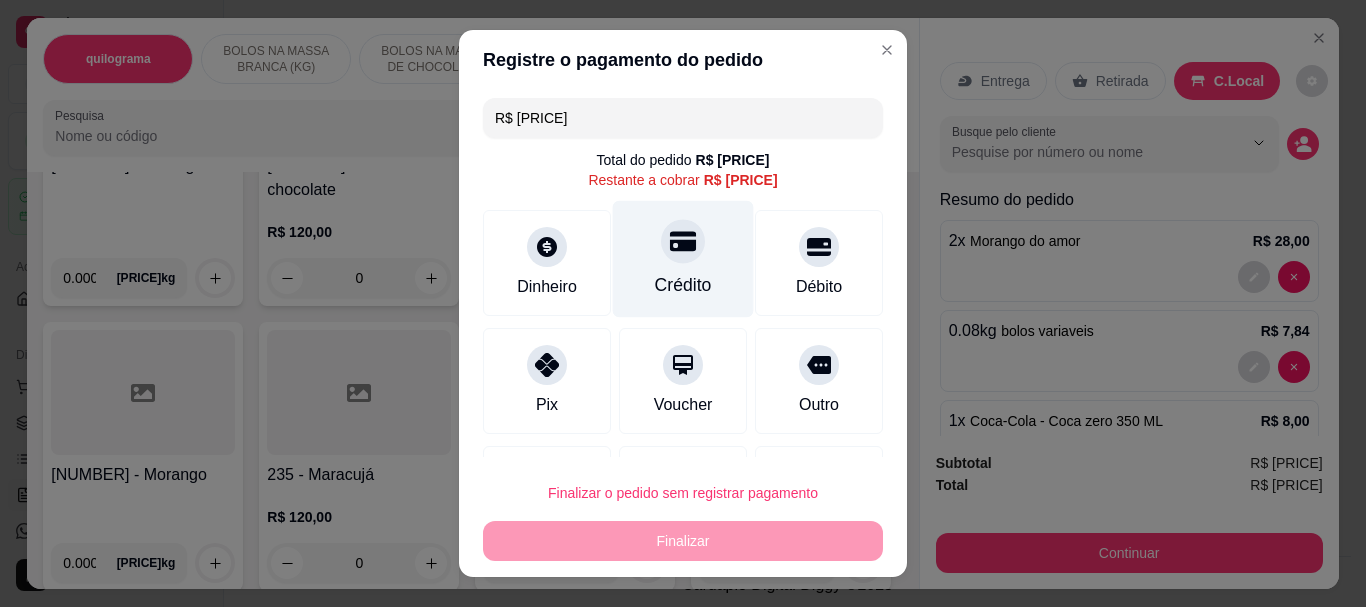 click on "Crédito" at bounding box center [683, 259] 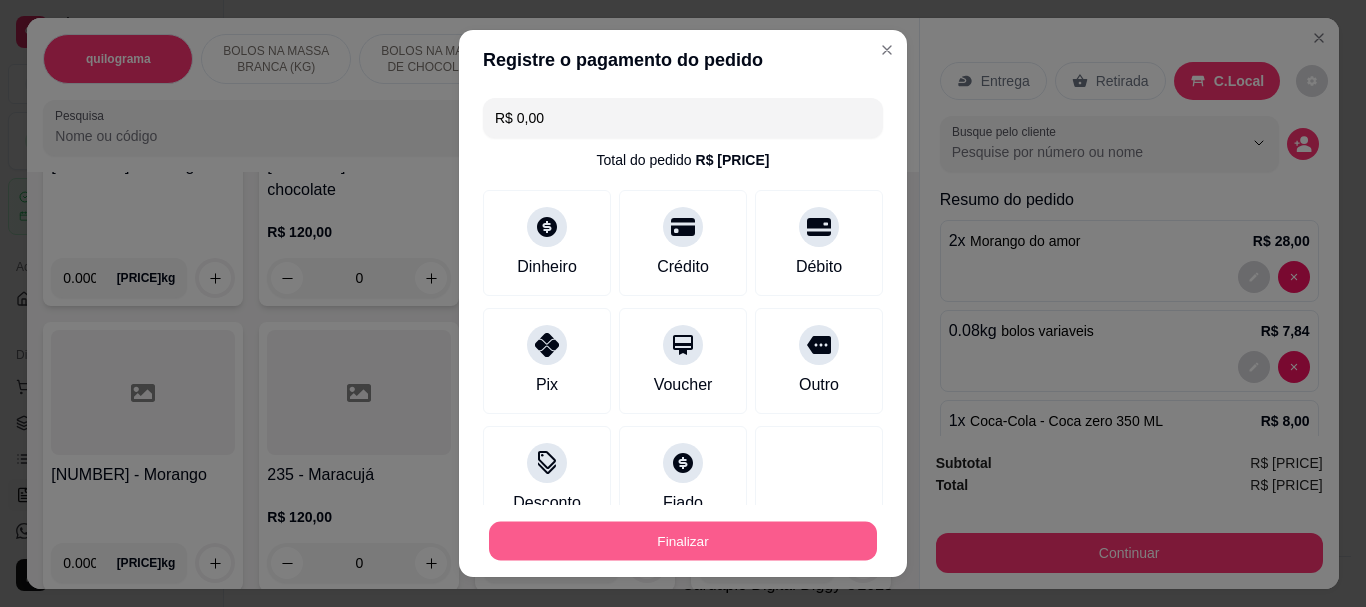 click on "Finalizar" at bounding box center [683, 540] 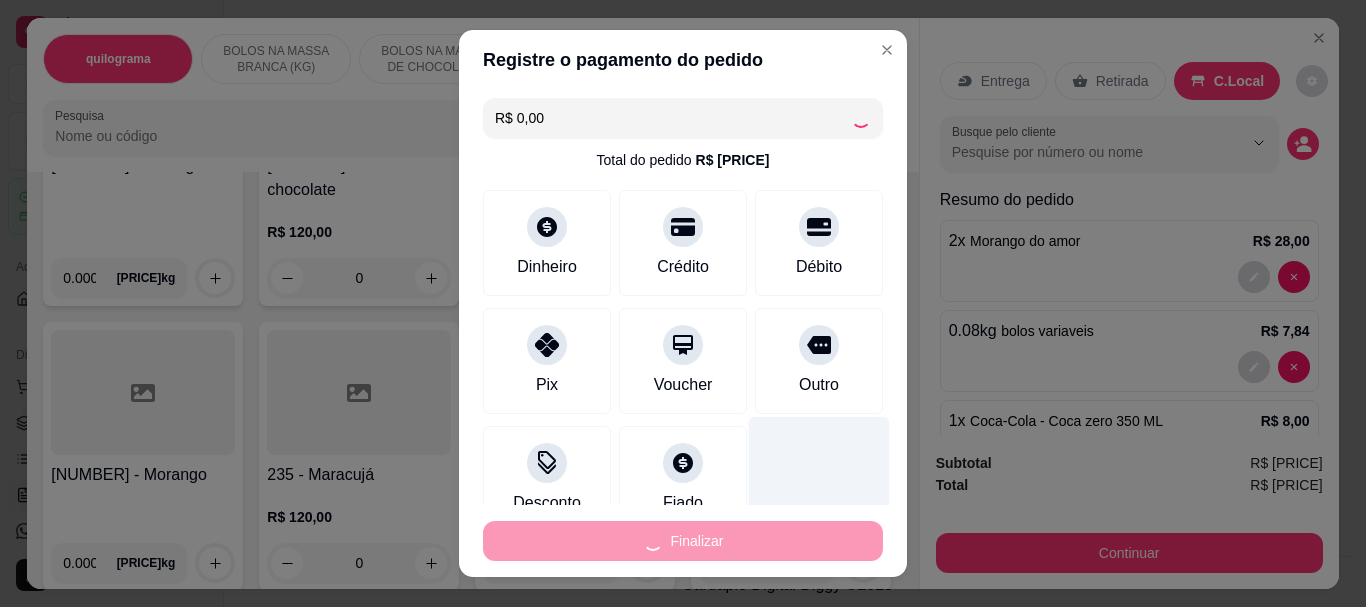 scroll, scrollTop: 139, scrollLeft: 0, axis: vertical 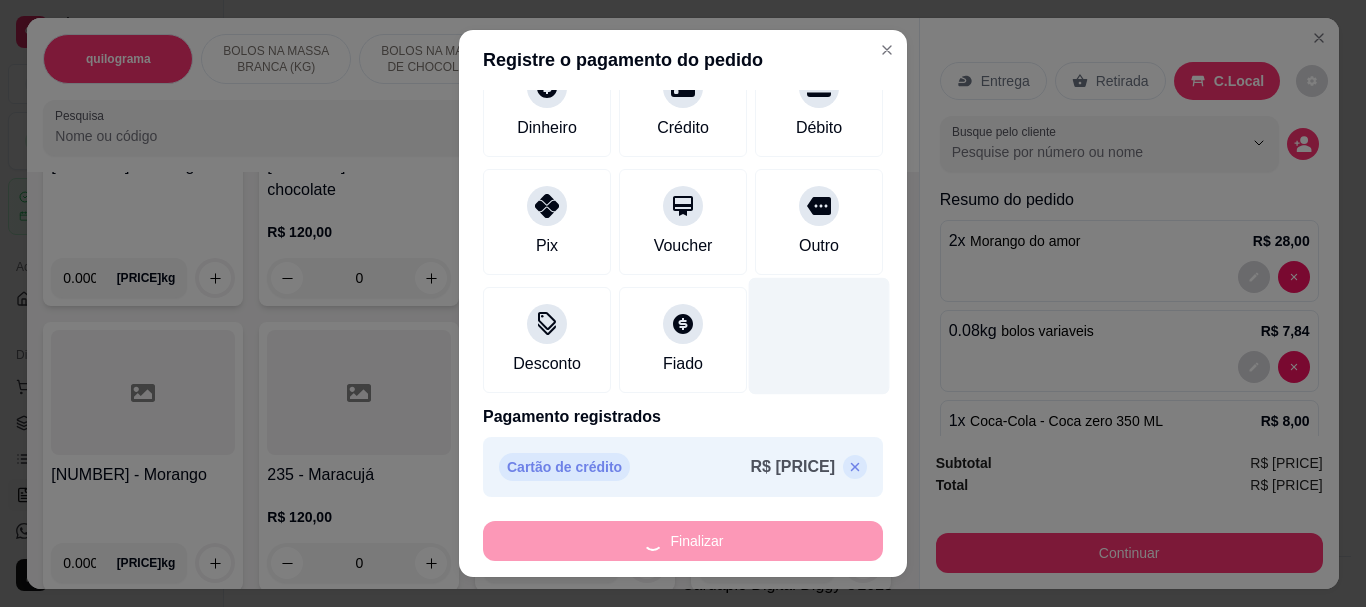 type on "0" 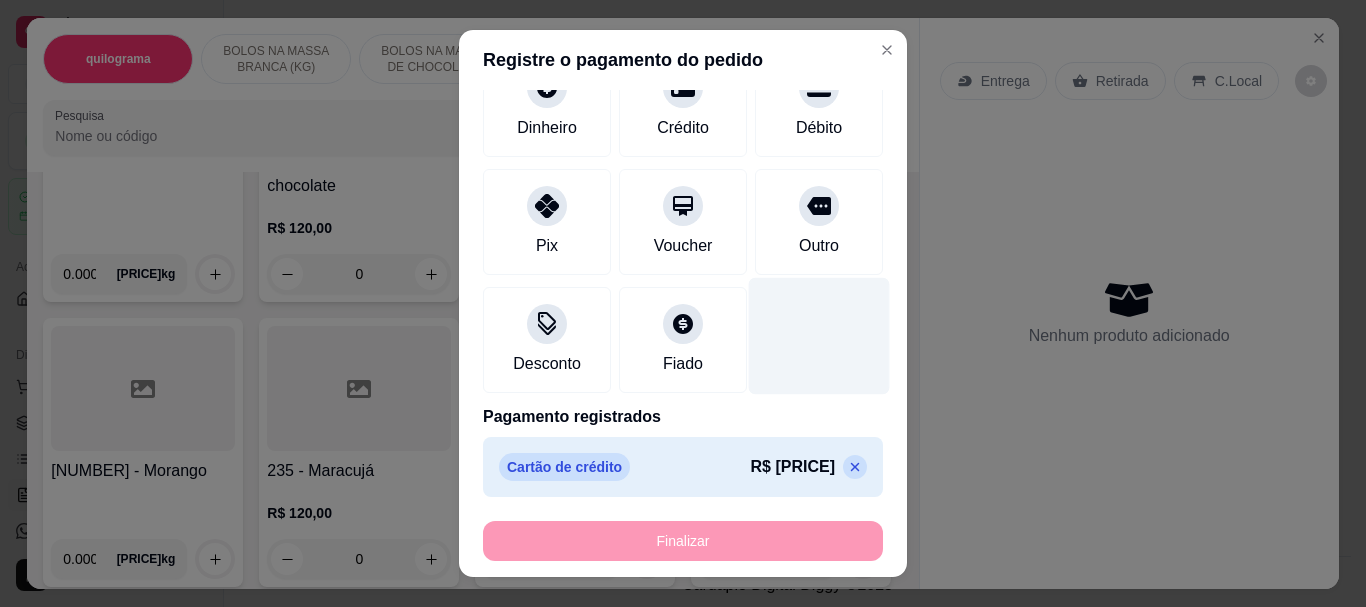 type on "-R$ [PRICE]" 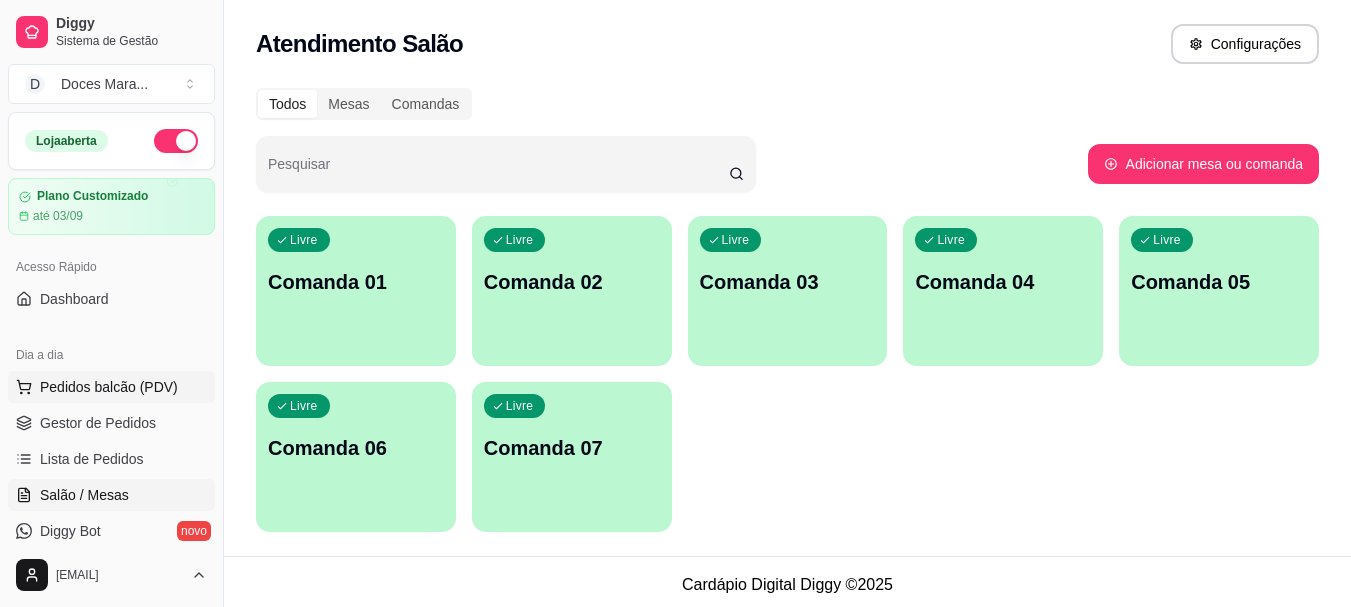 click on "Pedidos balcão (PDV)" at bounding box center [109, 387] 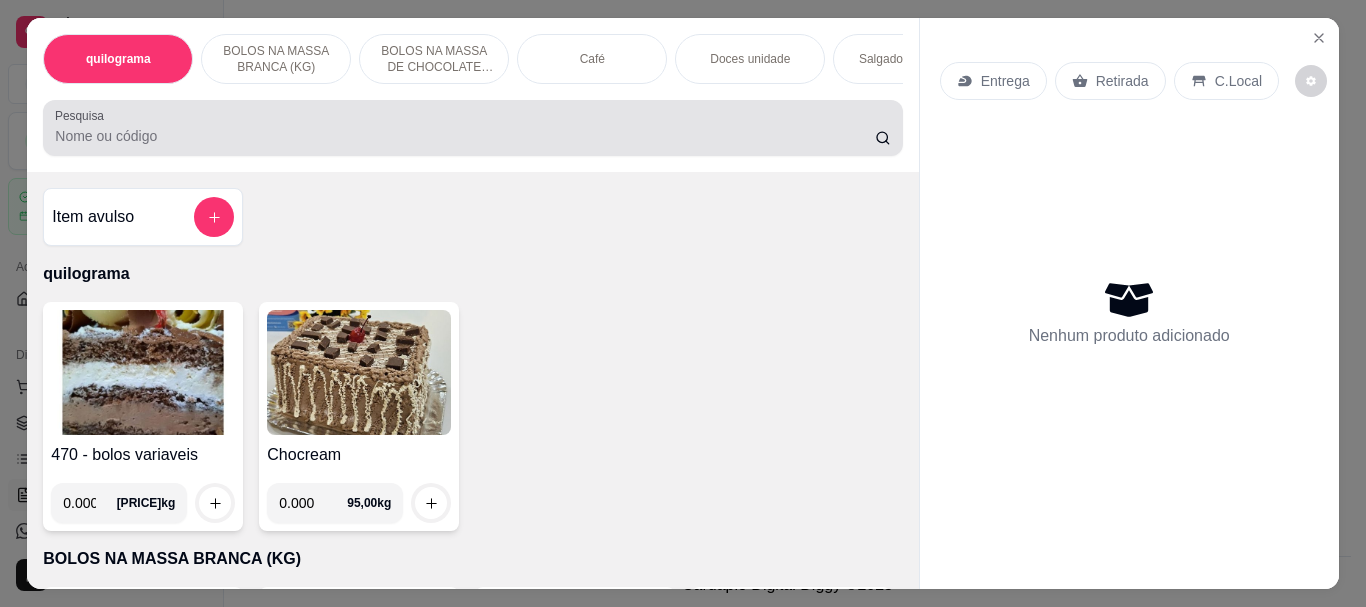 click on "Pesquisa" at bounding box center (465, 136) 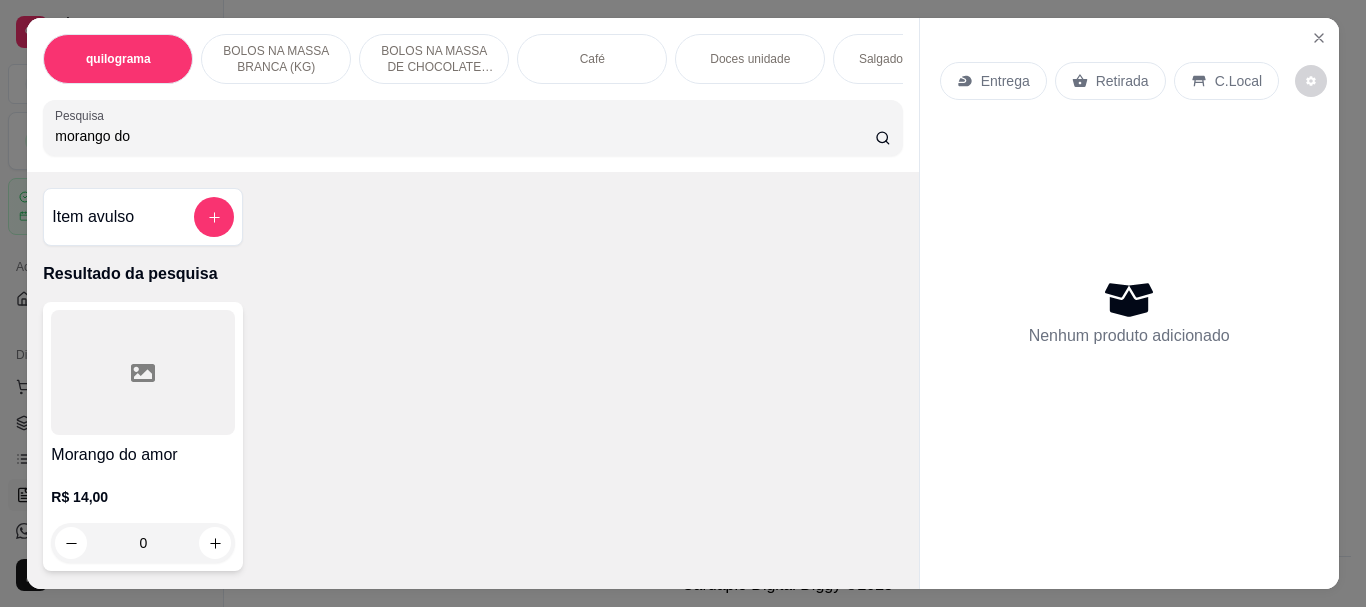 type on "morango do" 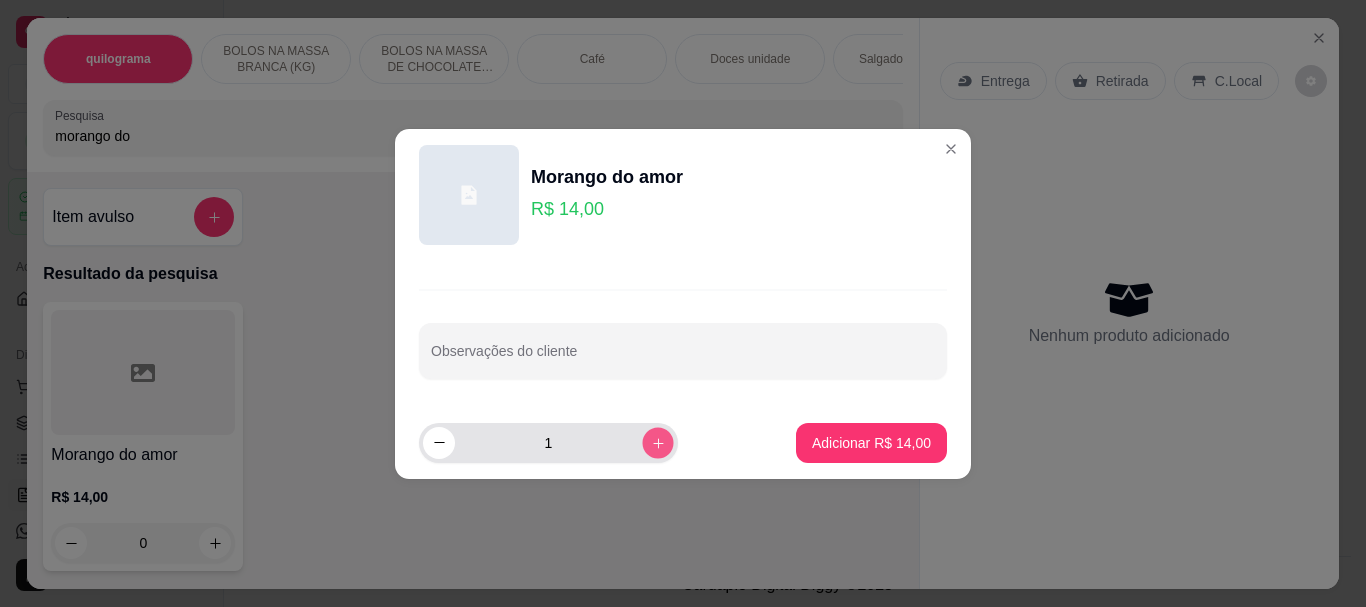 click 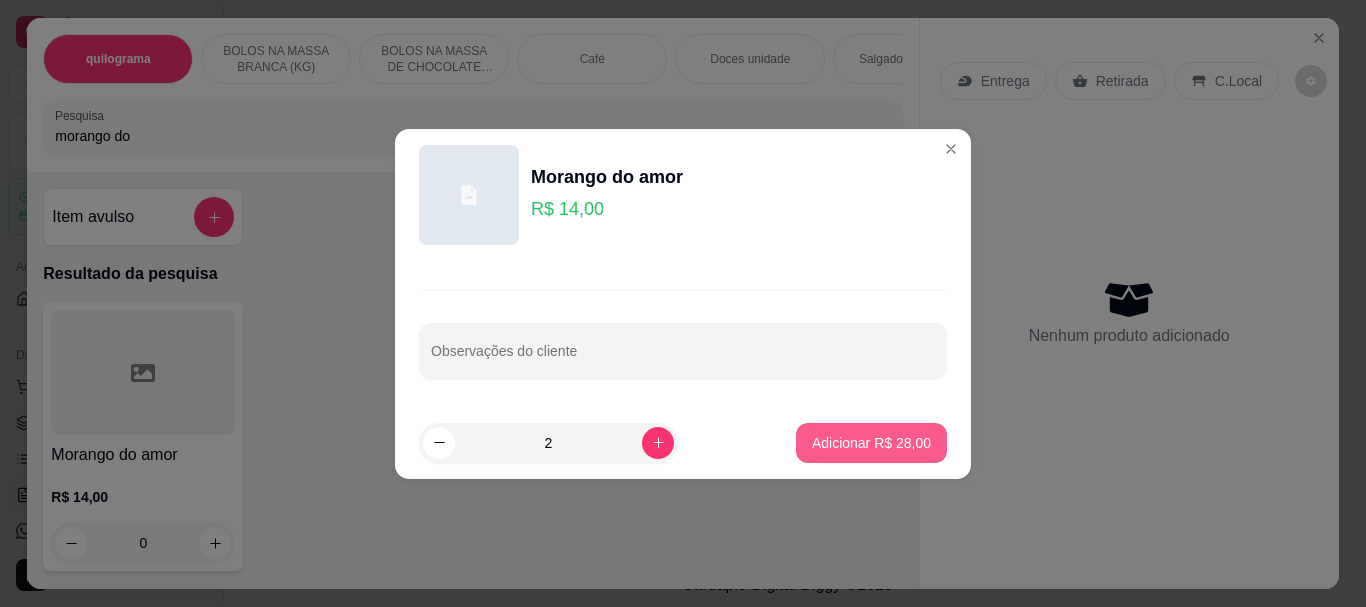 click on "Adicionar   R$ 28,00" at bounding box center [871, 443] 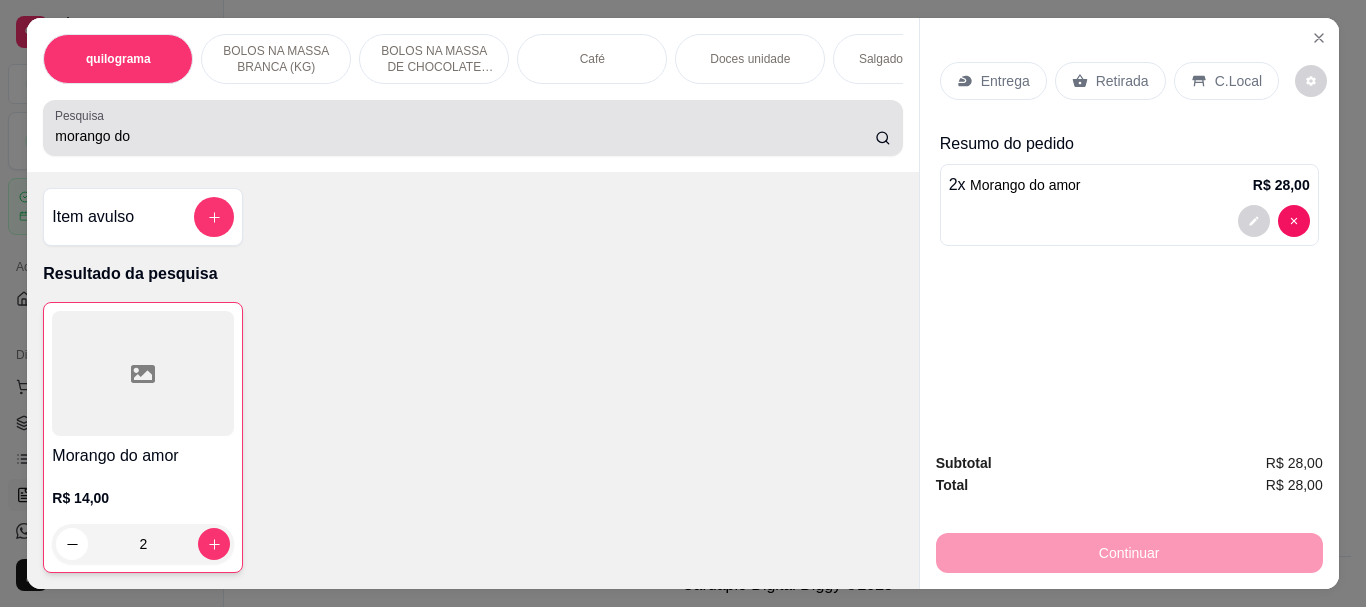 click on "morango do" at bounding box center (472, 128) 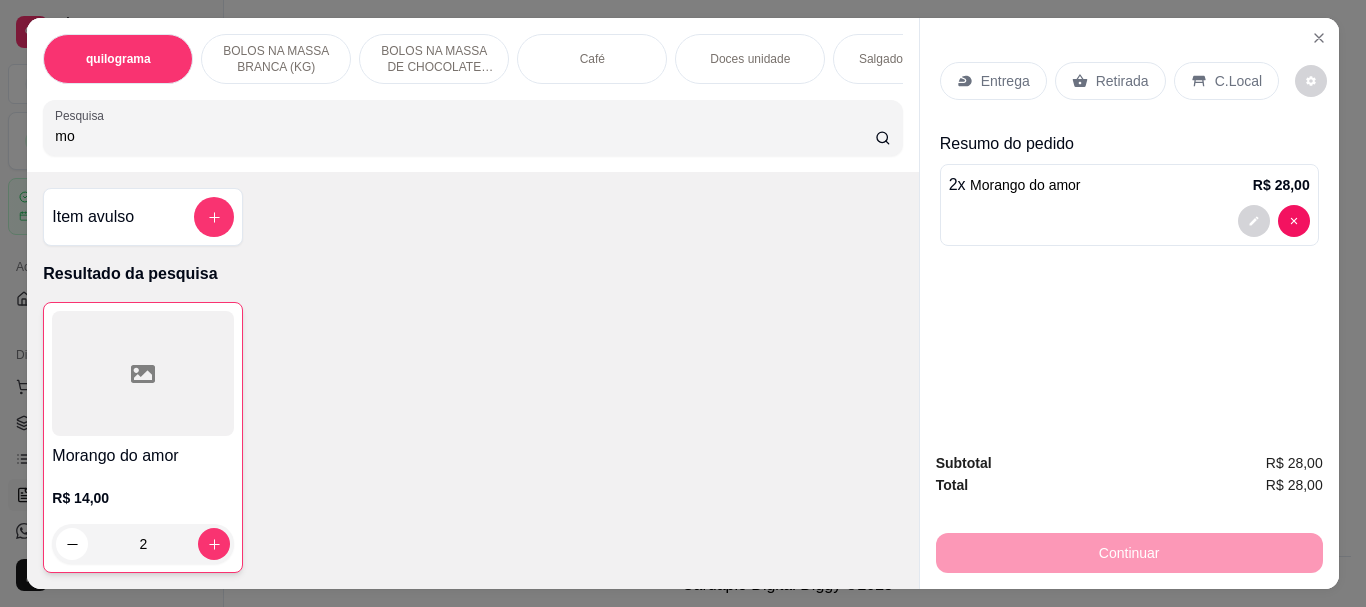 type on "m" 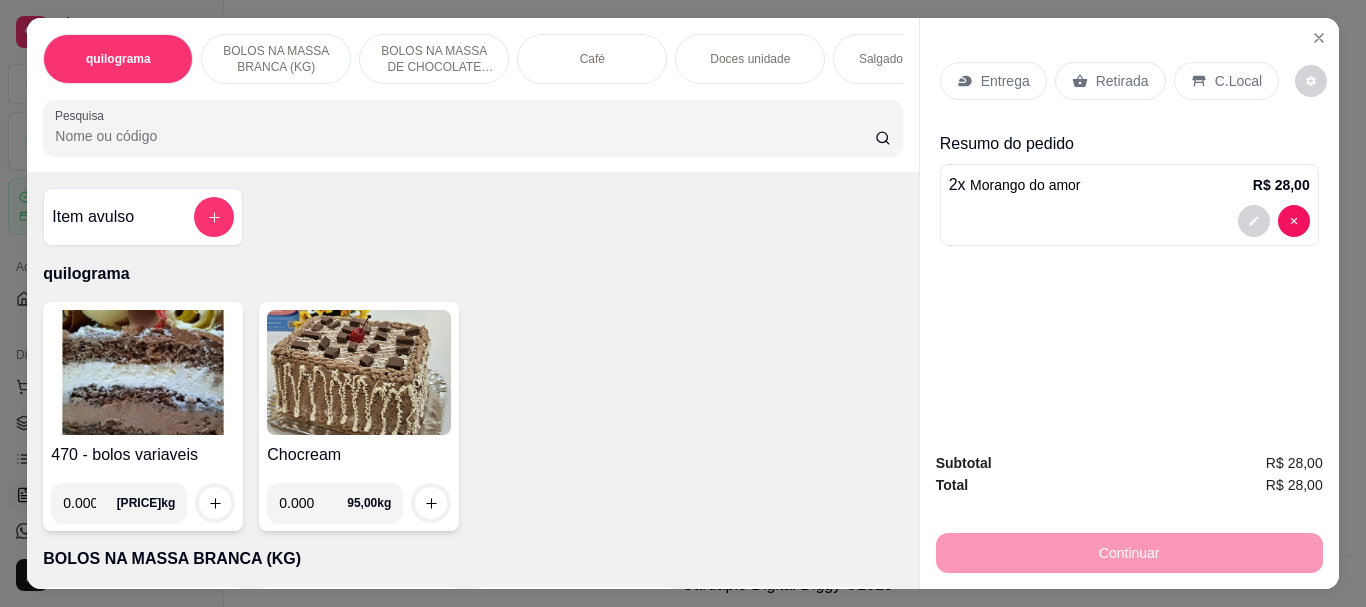 type 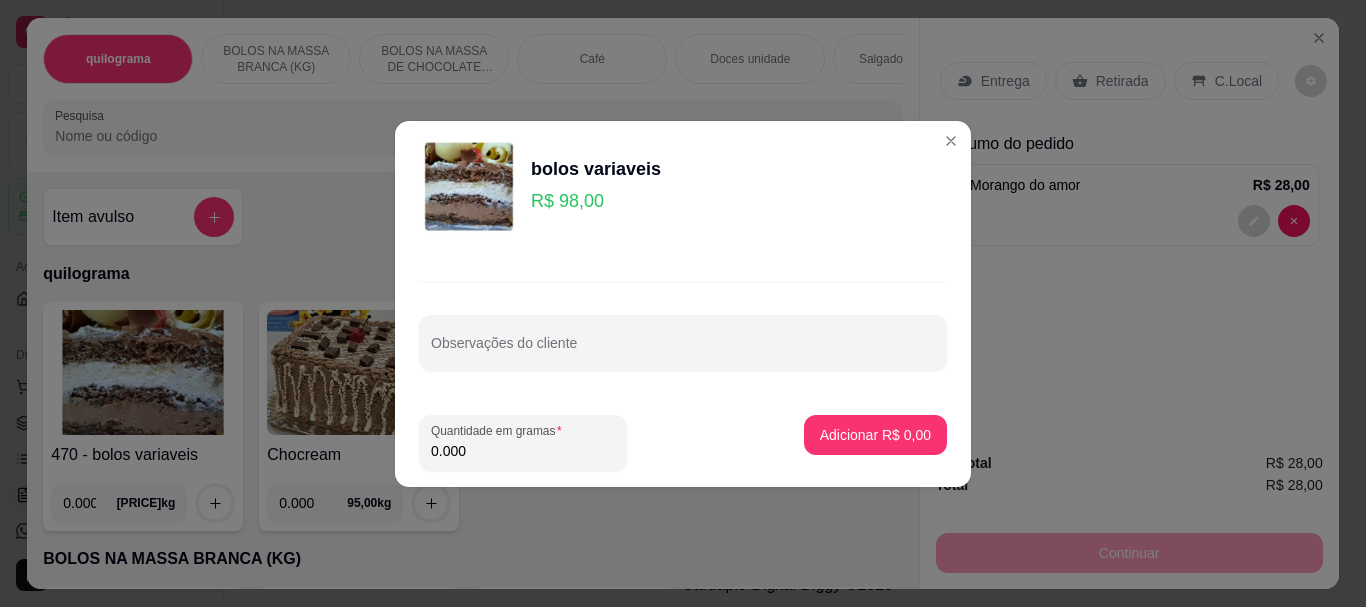 click on "0.000" at bounding box center [523, 451] 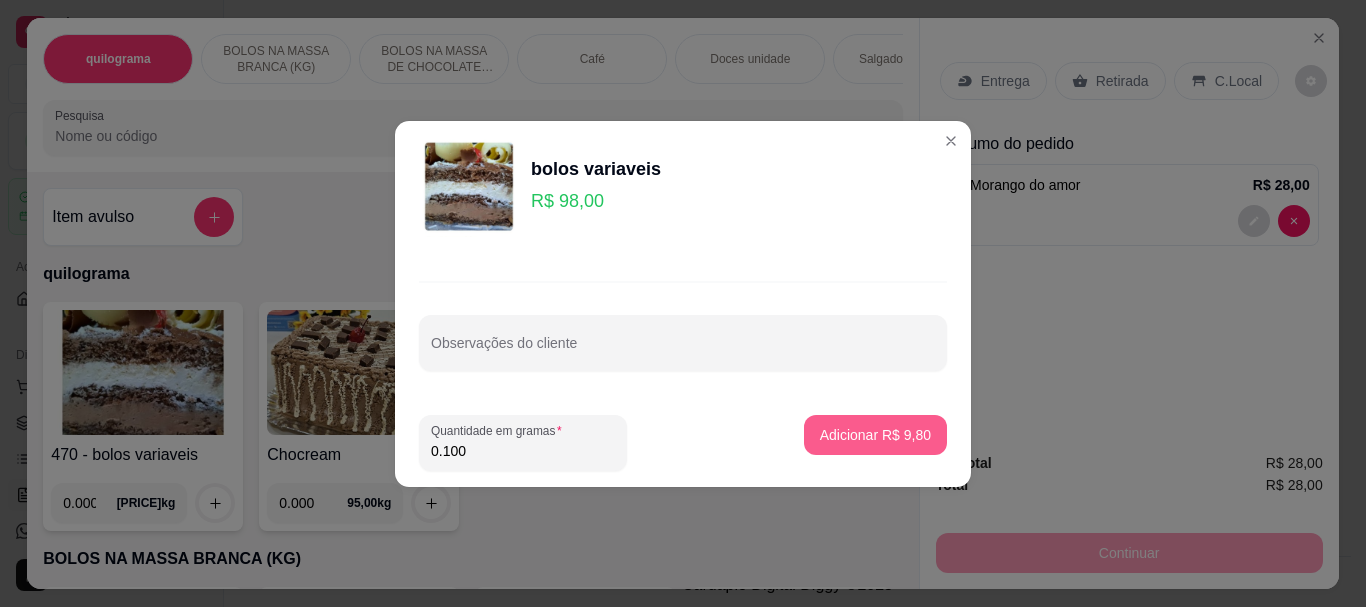 type on "0.100" 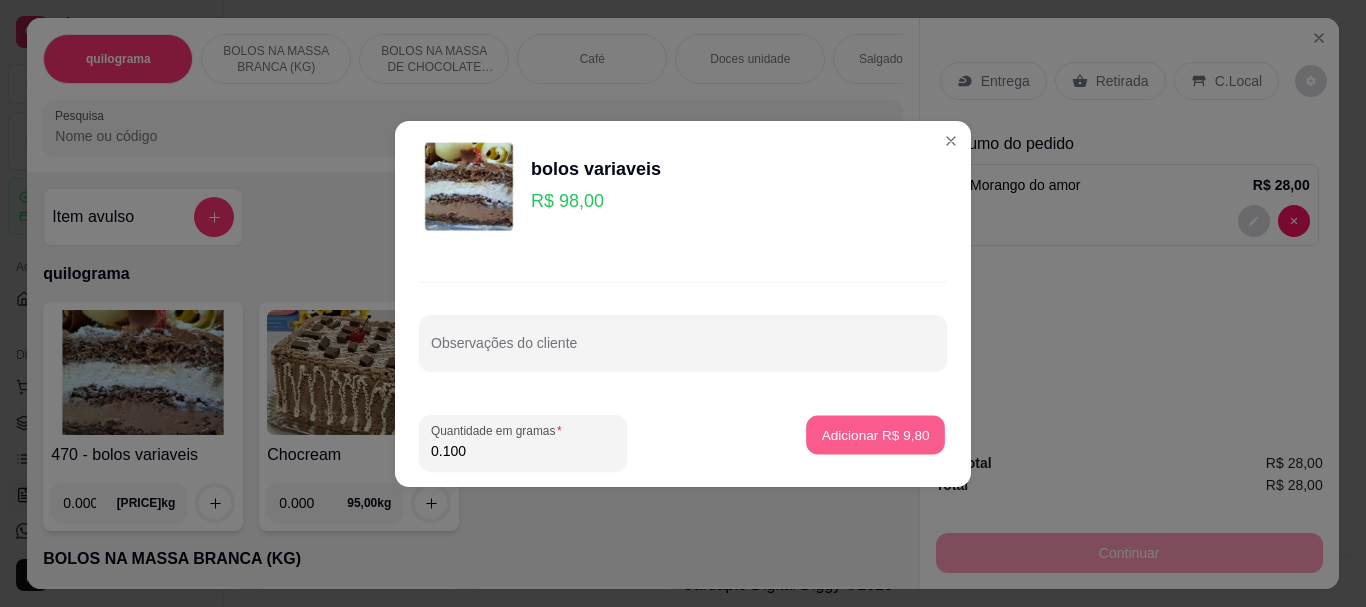 click on "Adicionar   R$ 9,80" at bounding box center [875, 434] 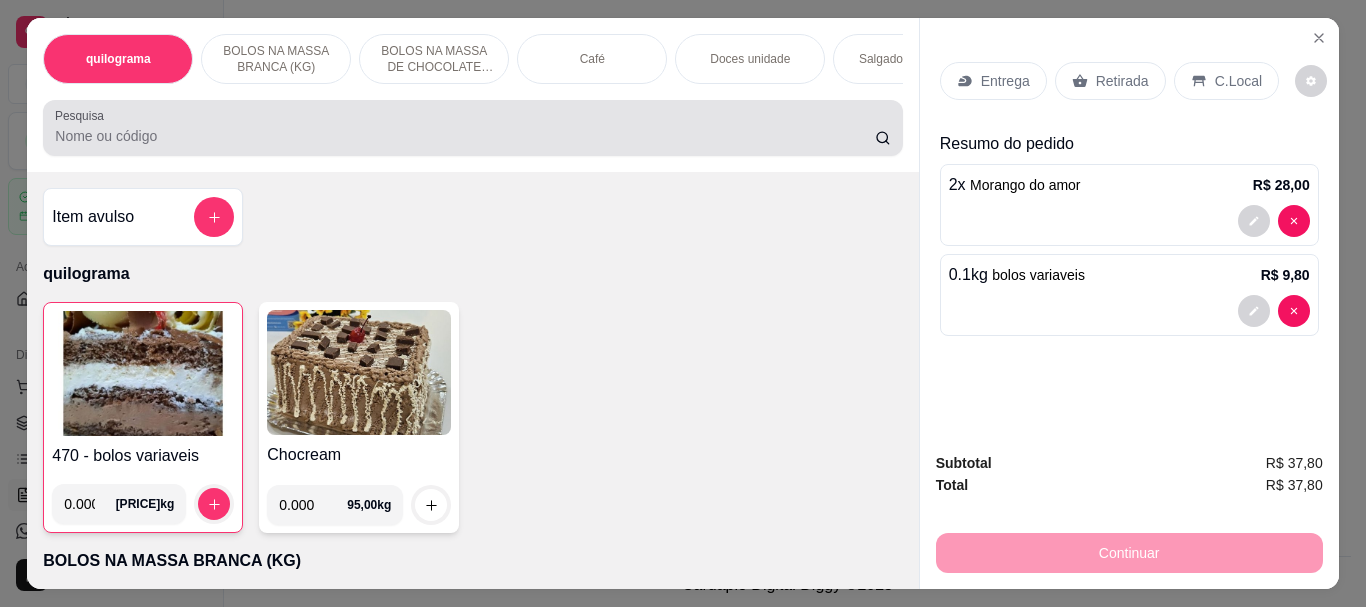 click on "Pesquisa" at bounding box center [465, 136] 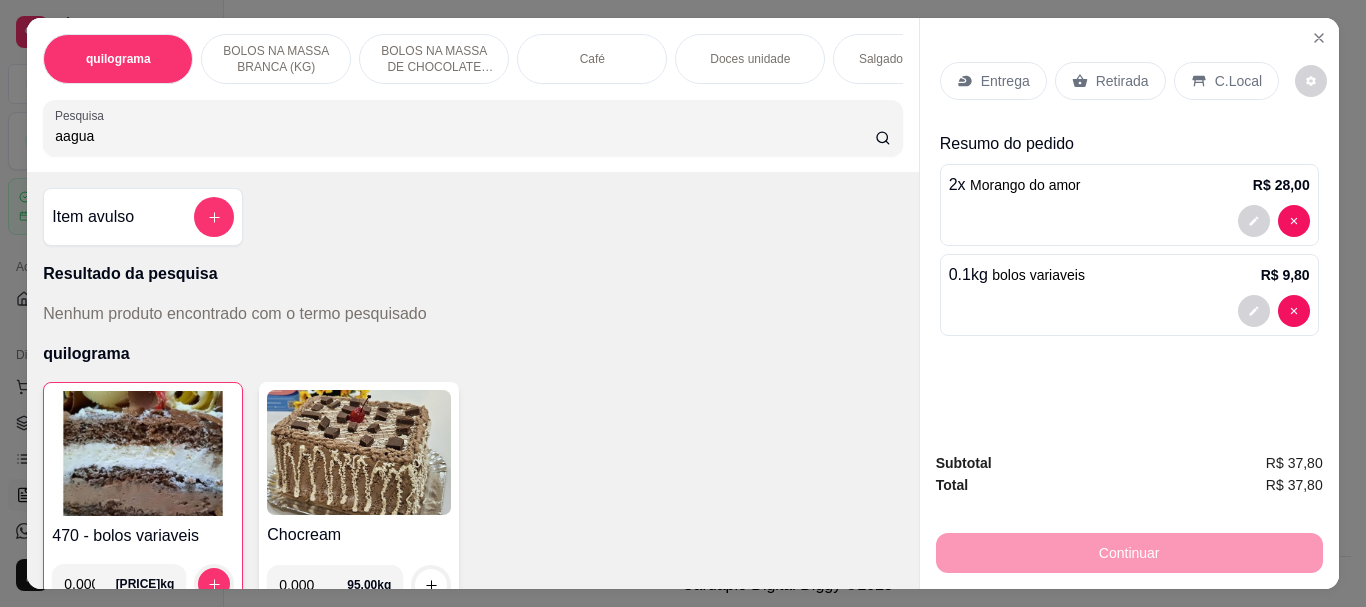 click on "aagua" at bounding box center [465, 136] 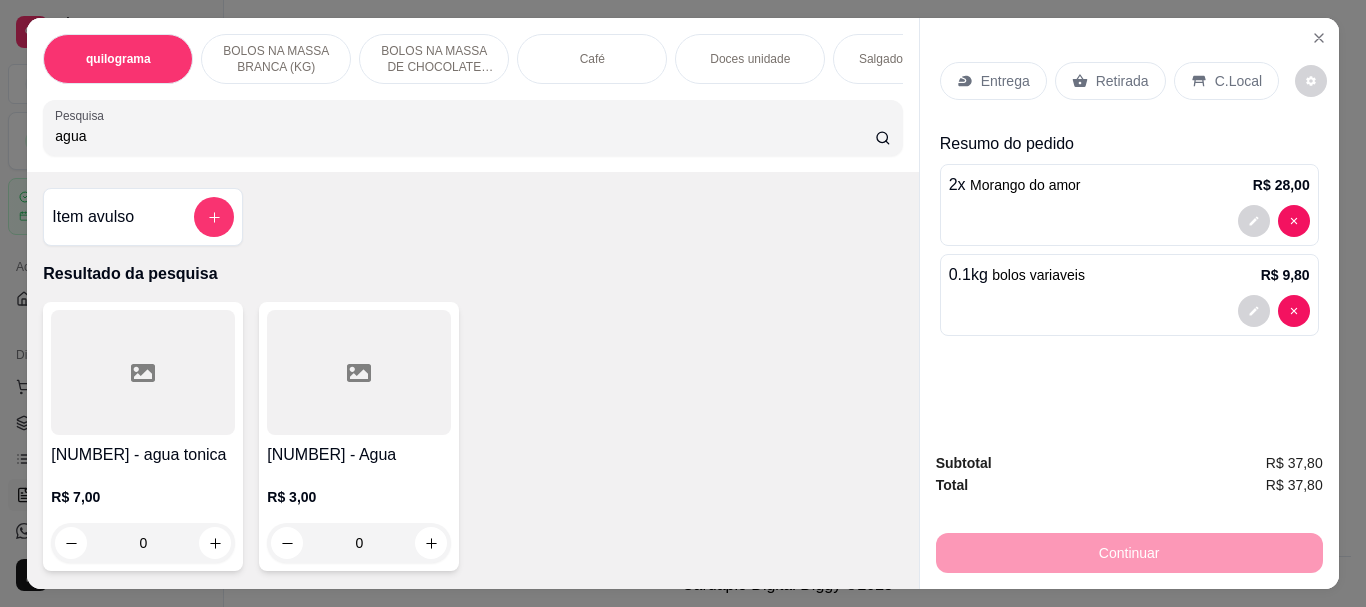 click on "agua" at bounding box center [465, 136] 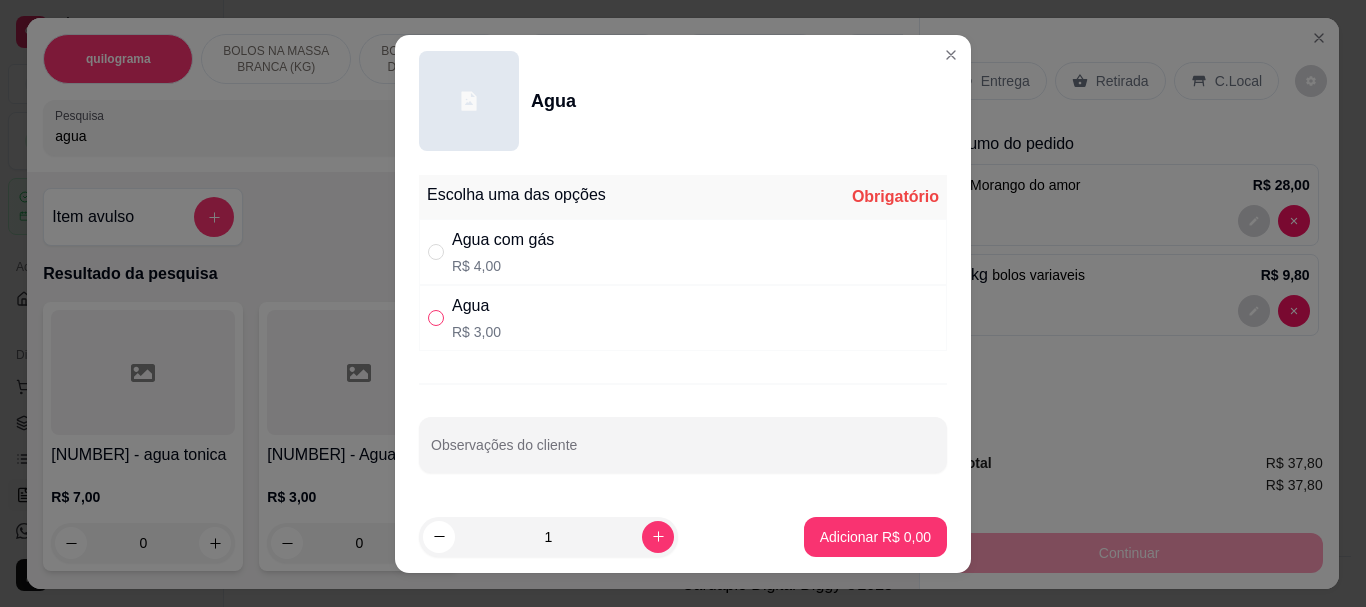 click at bounding box center [436, 318] 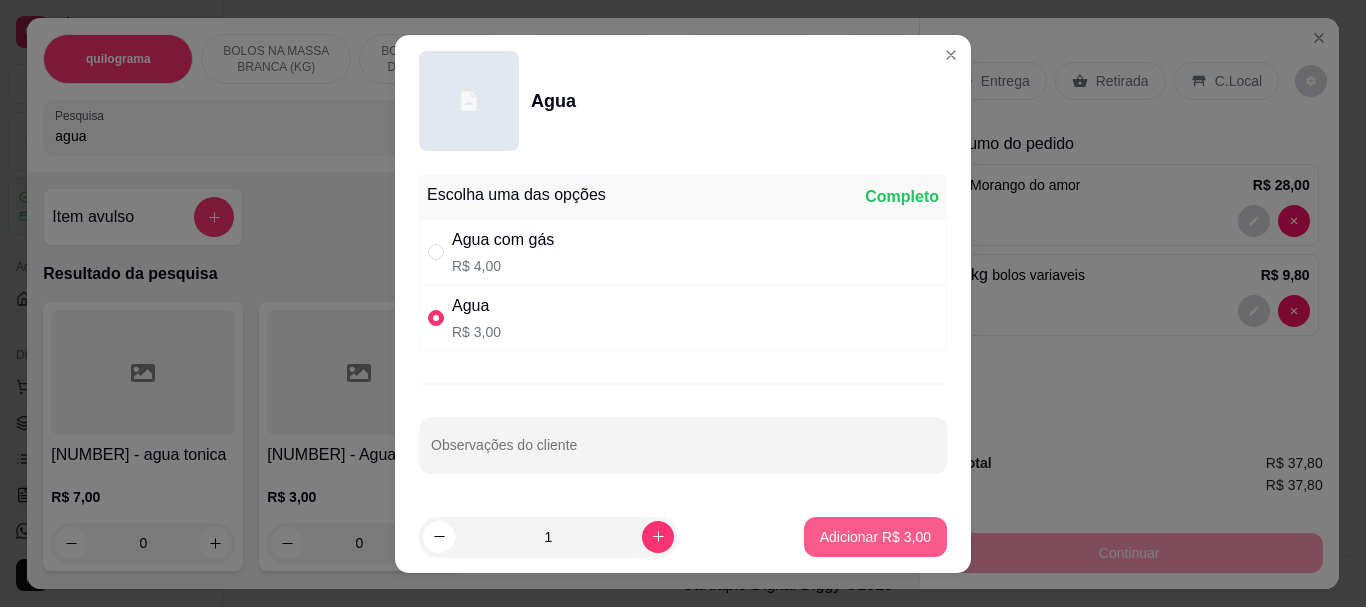 click on "Adicionar   R$ 3,00" at bounding box center (875, 537) 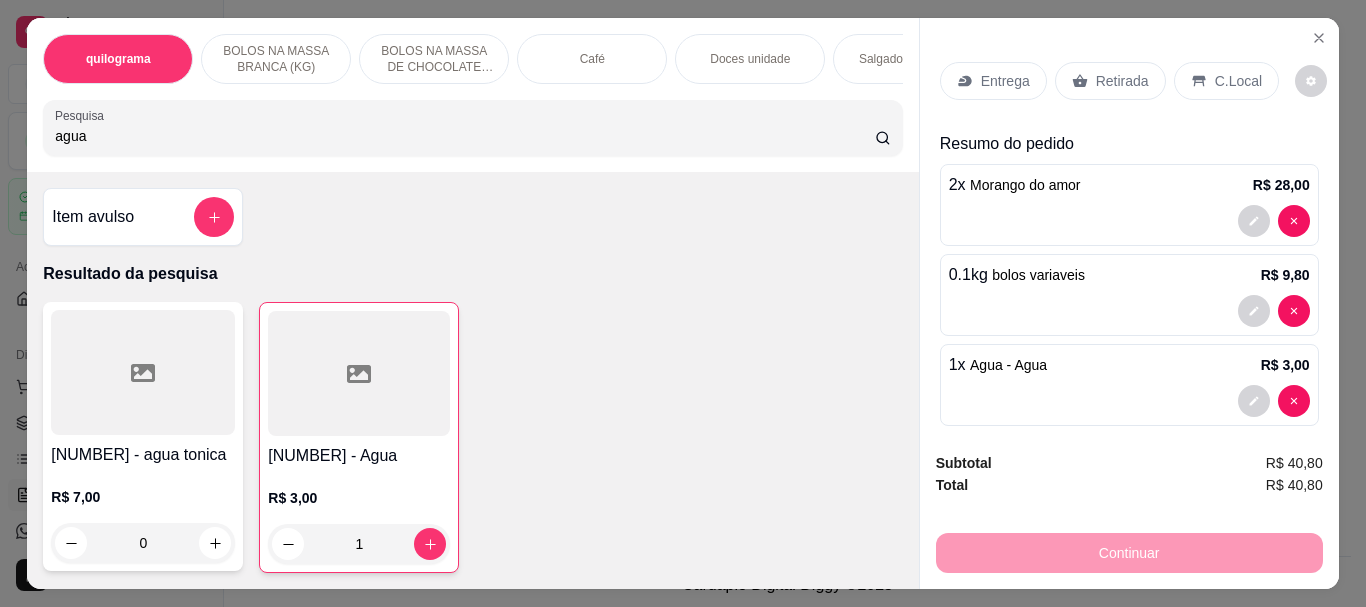 click on "agua" at bounding box center [465, 136] 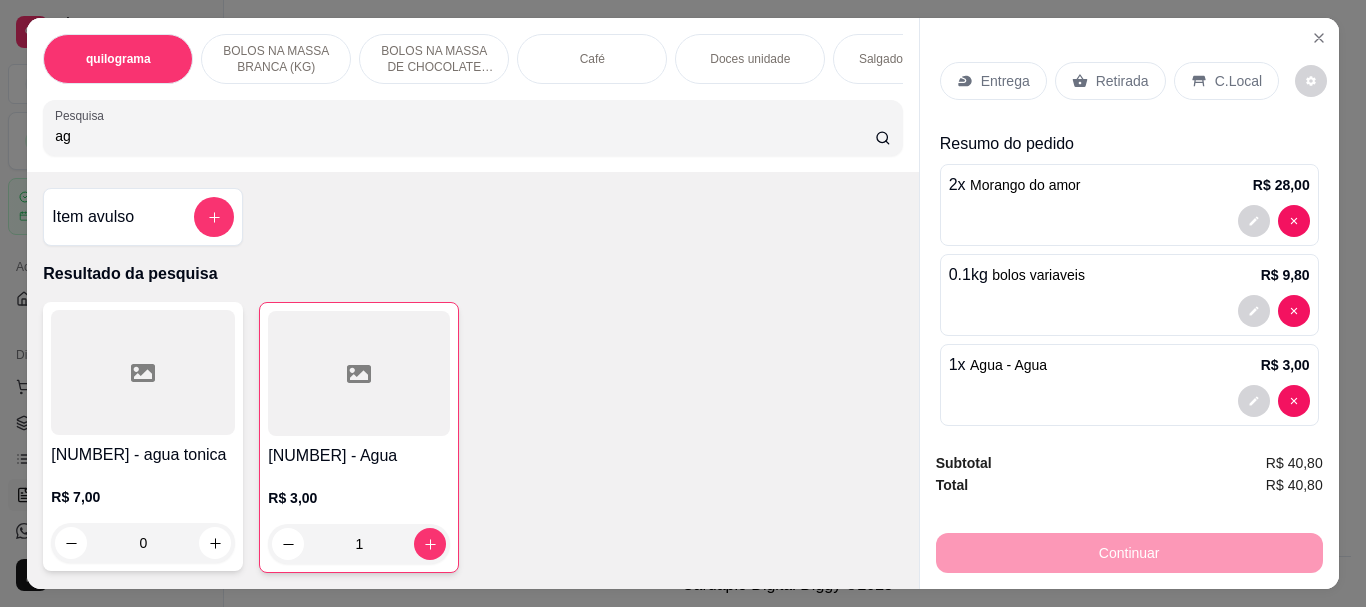 type on "a" 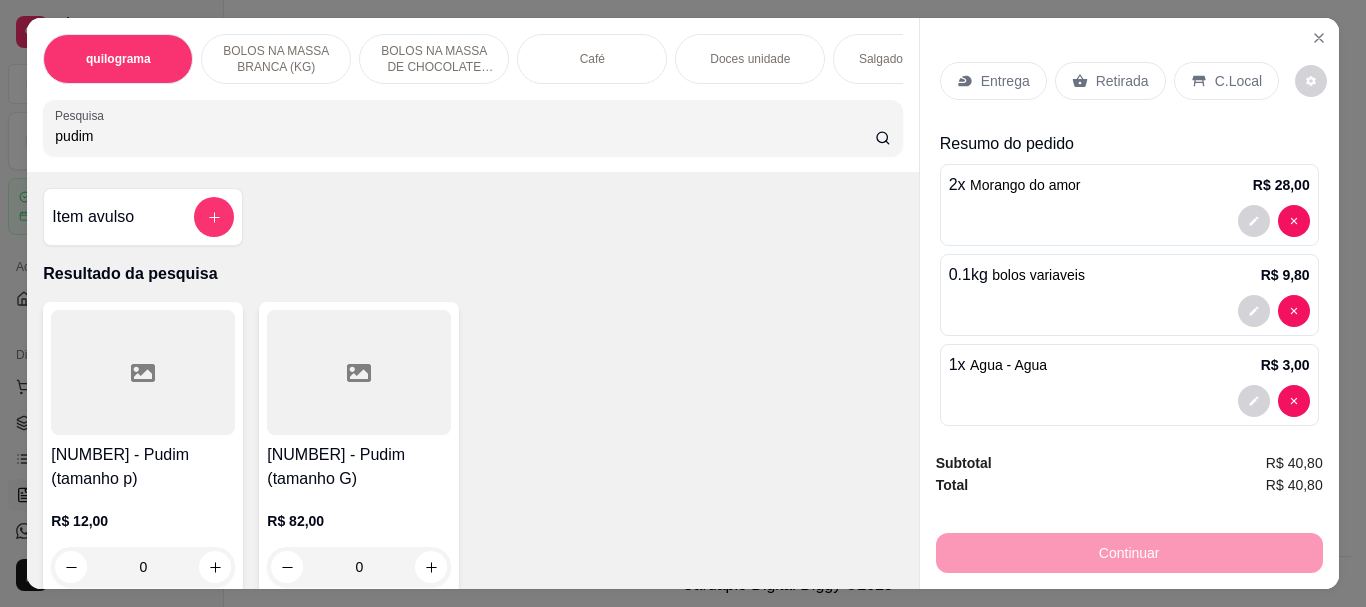 type on "pudim" 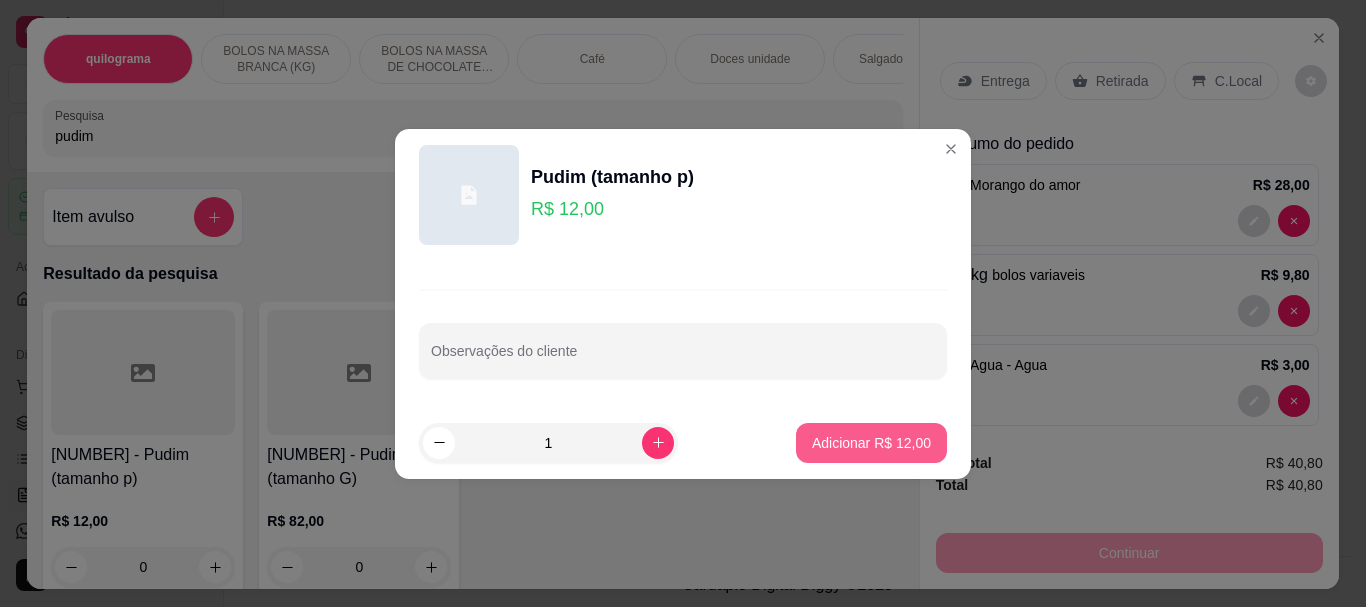 click on "Adicionar   R$ 12,00" at bounding box center (871, 443) 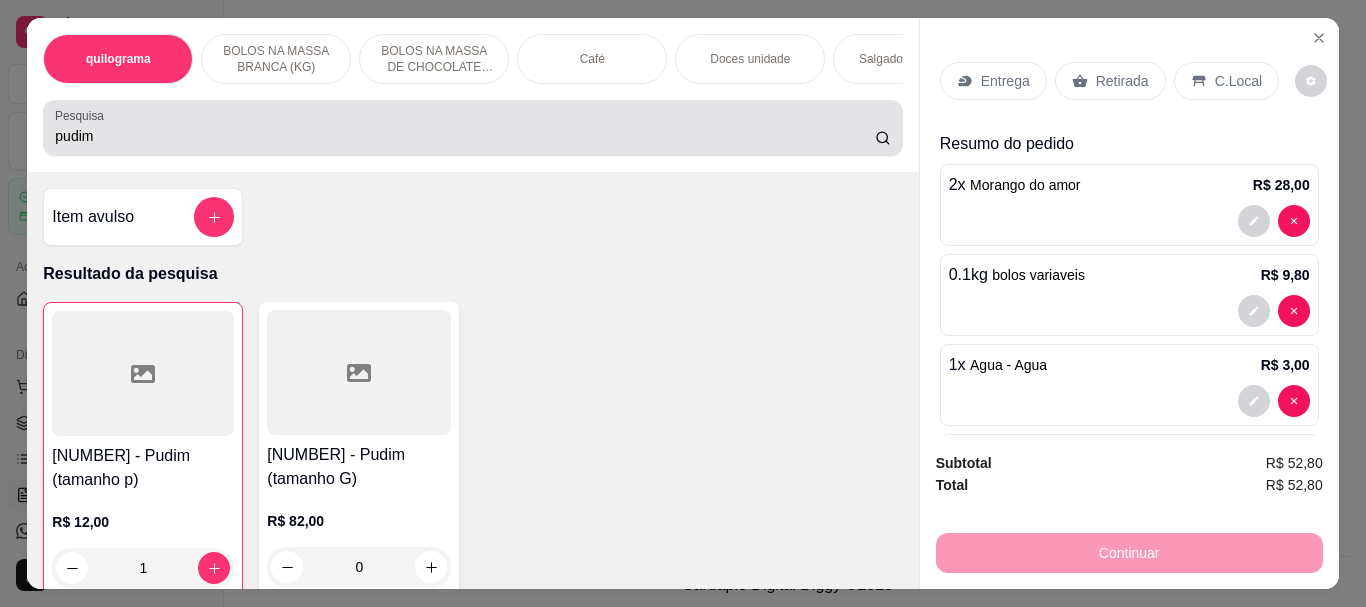 click on "pudim" at bounding box center [472, 128] 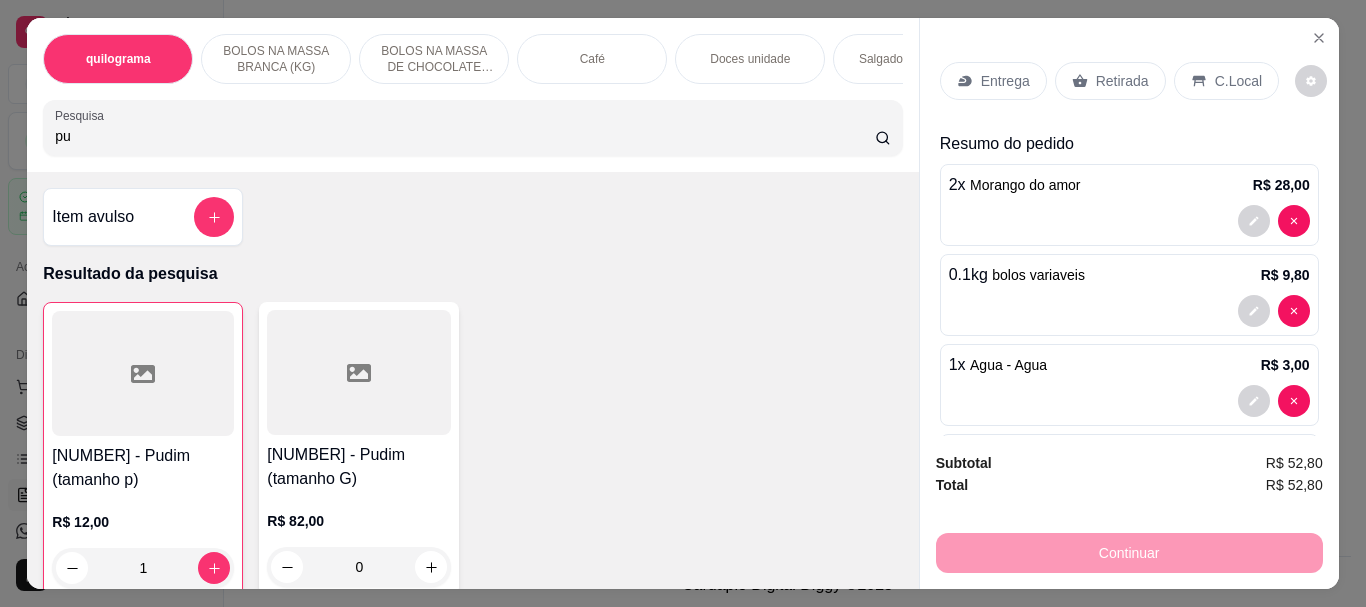 type on "p" 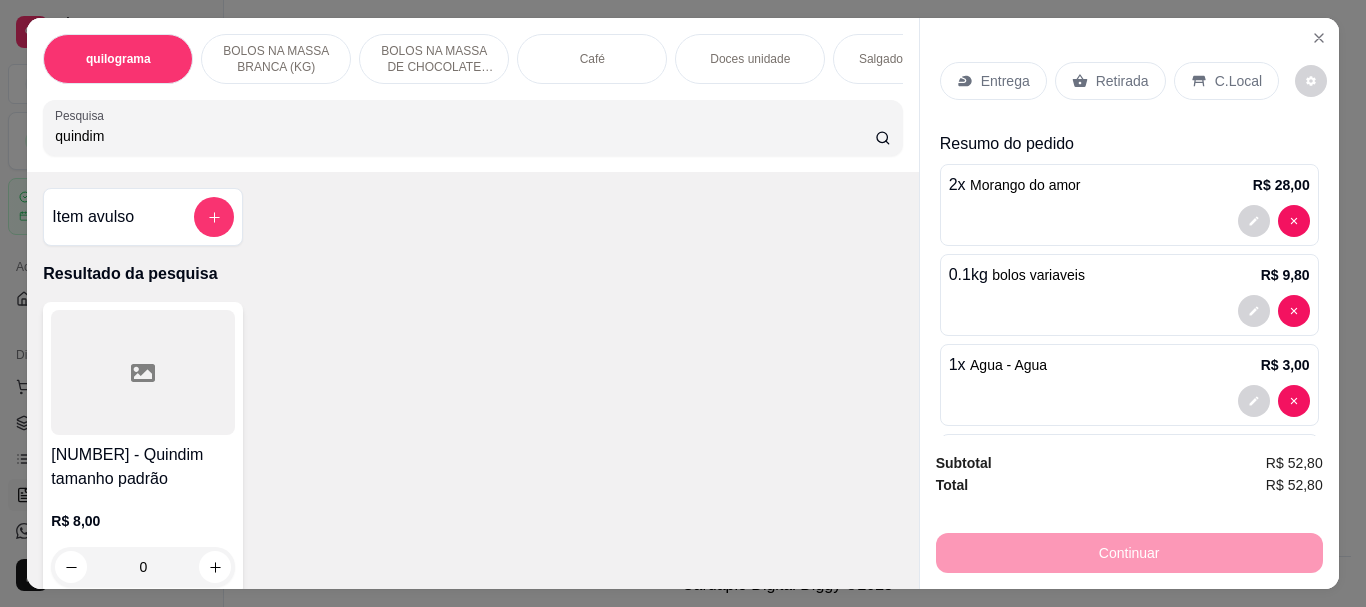 type on "quindim" 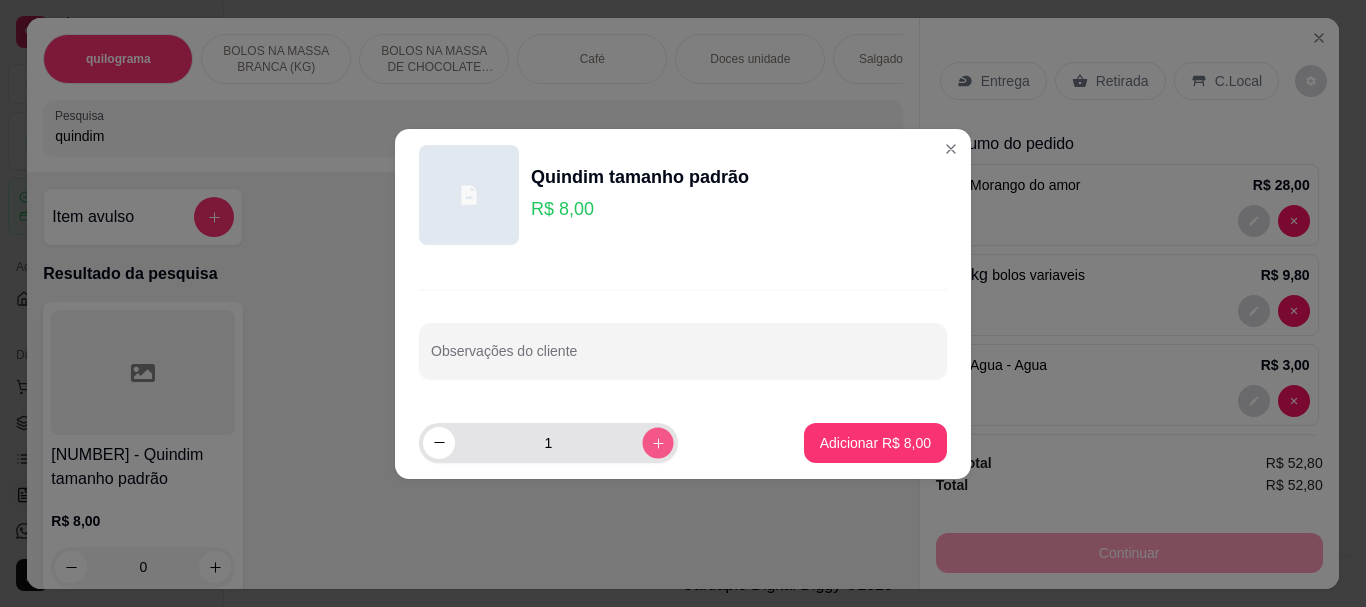 click 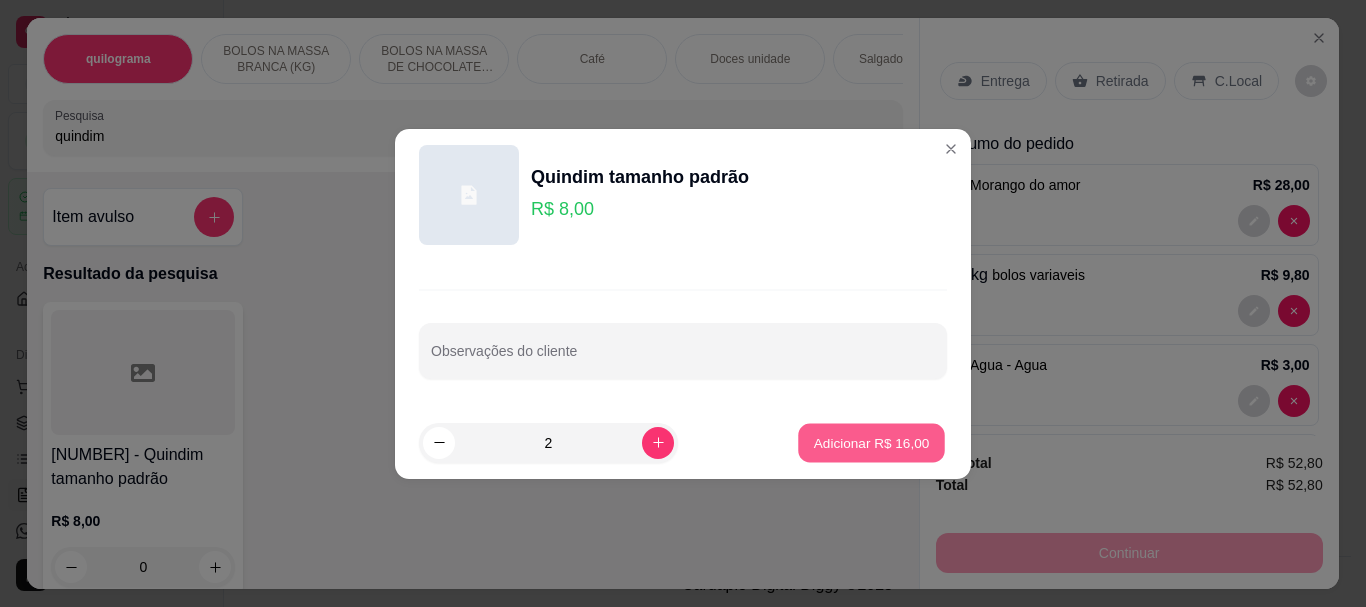 click on "Adicionar   R$ 16,00" at bounding box center [872, 442] 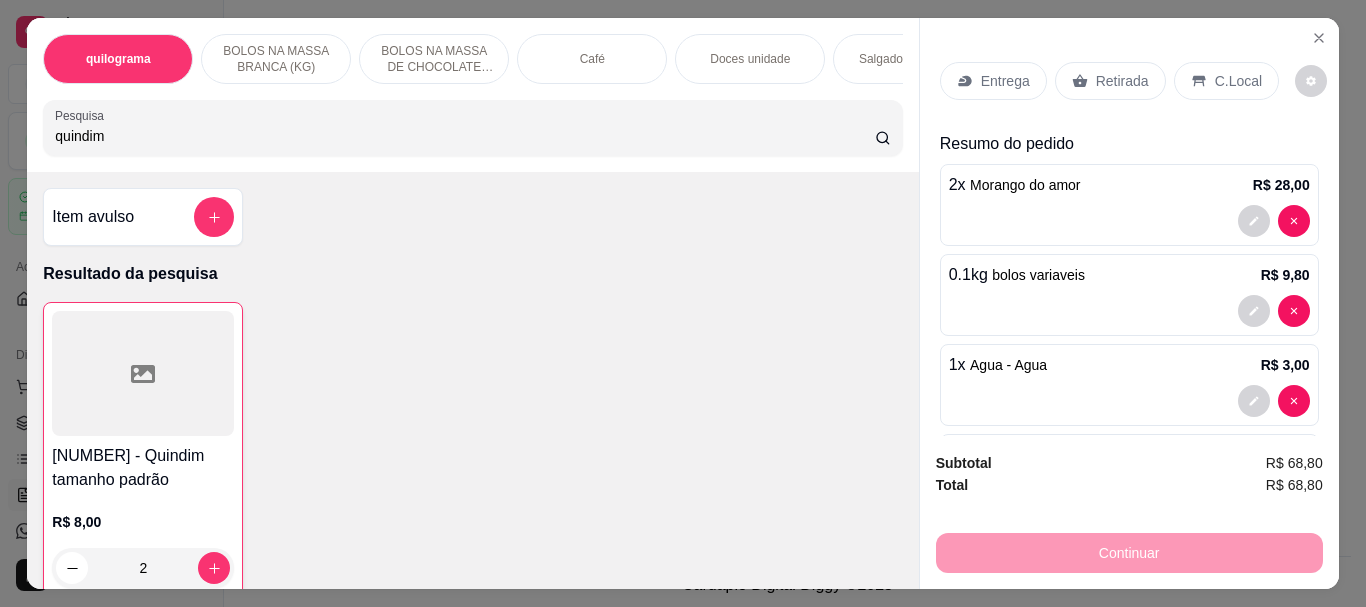 click on "Retirada" at bounding box center [1122, 81] 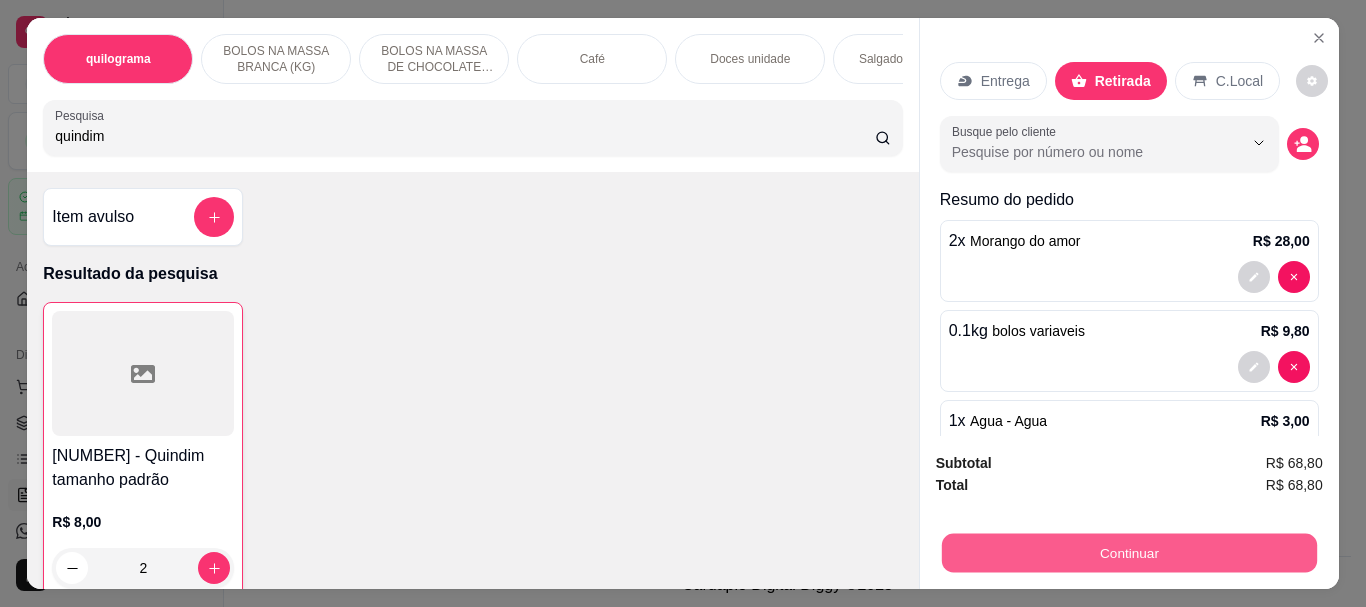 click on "Continuar" at bounding box center (1128, 552) 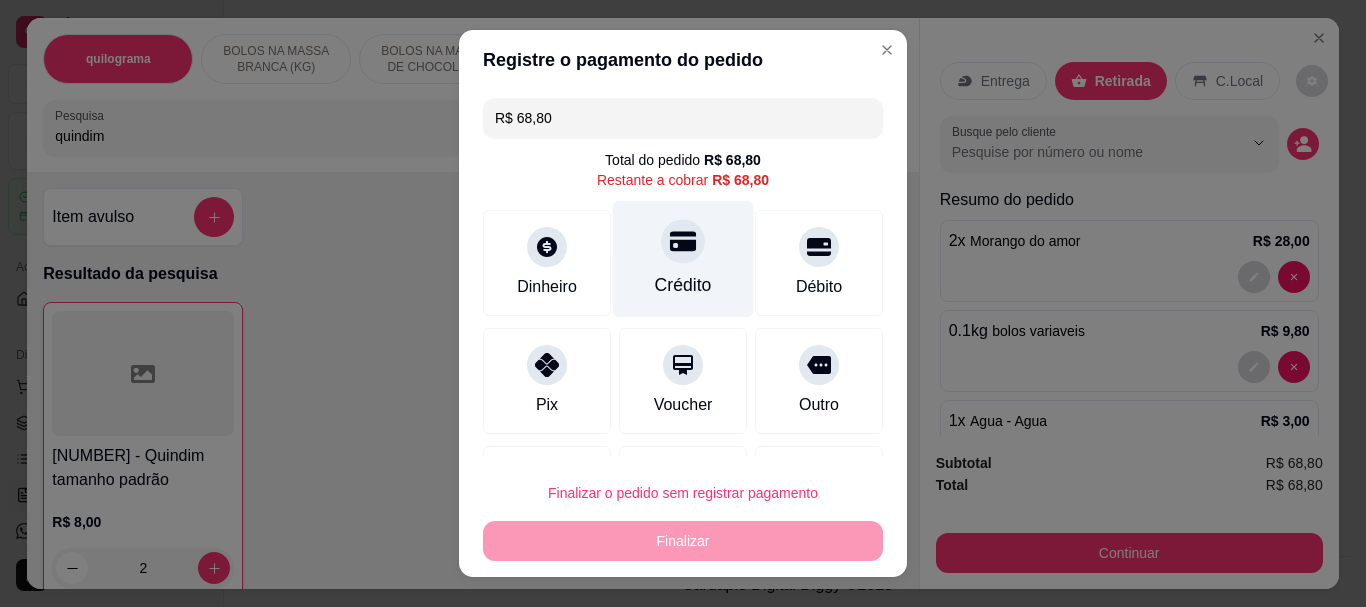 click on "Crédito" at bounding box center (683, 259) 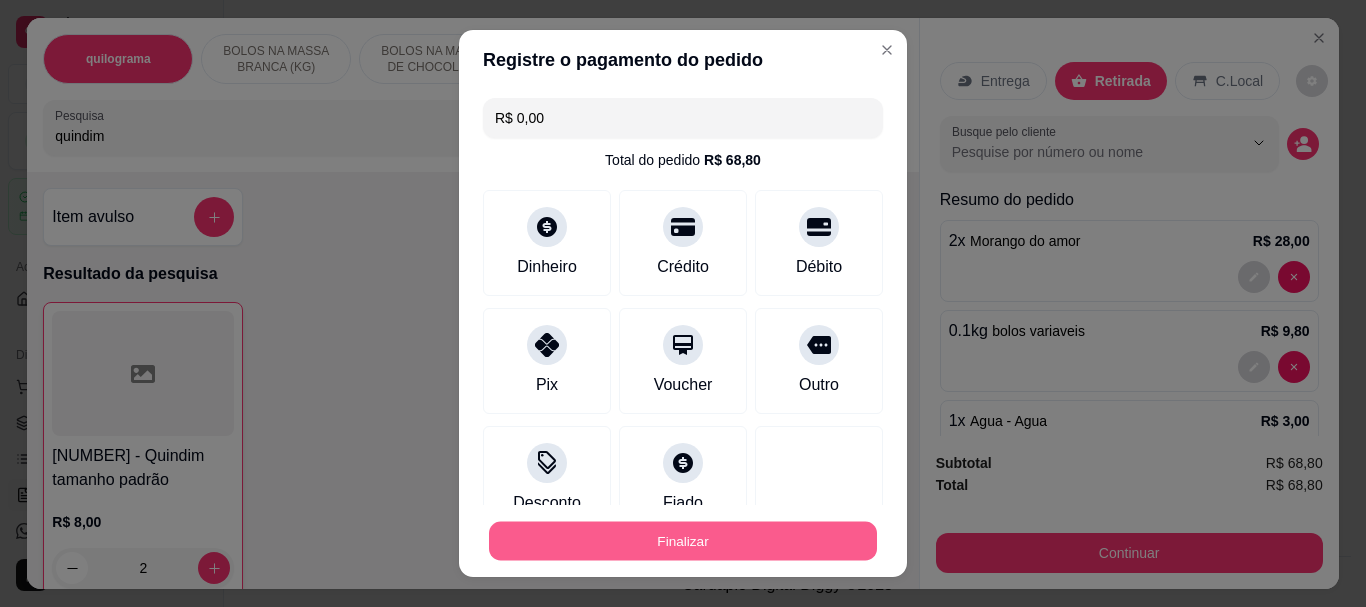 click on "Finalizar" at bounding box center [683, 540] 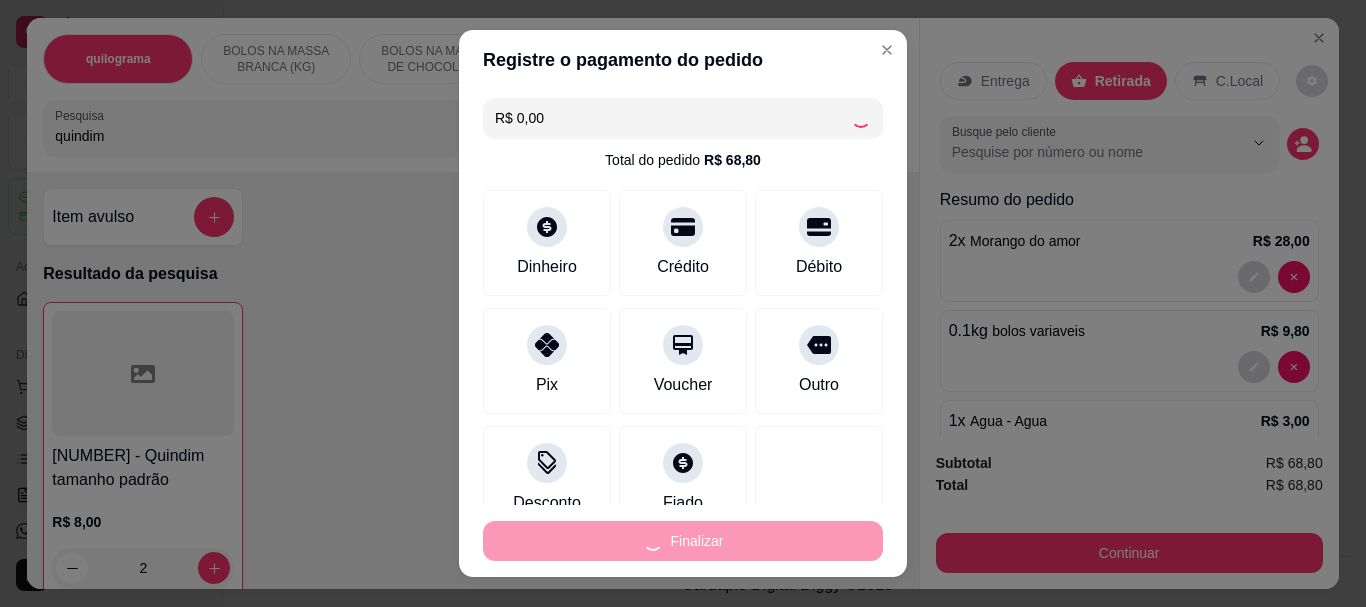 type on "0" 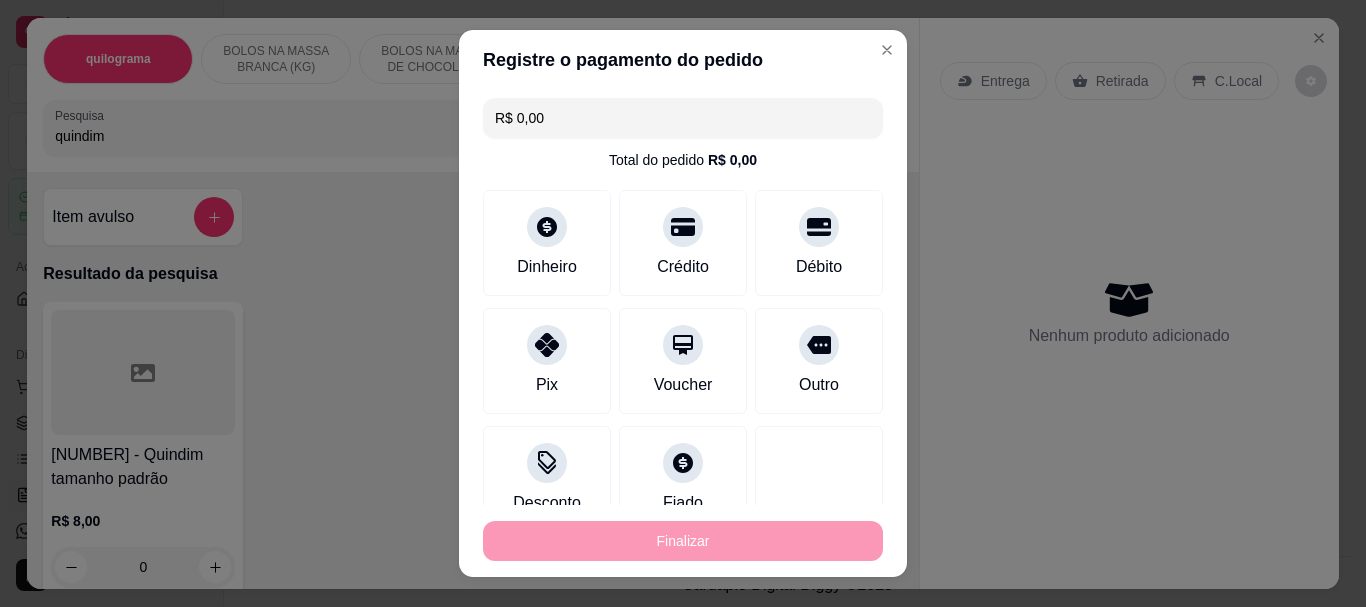 type on "-R$ [PRICE]" 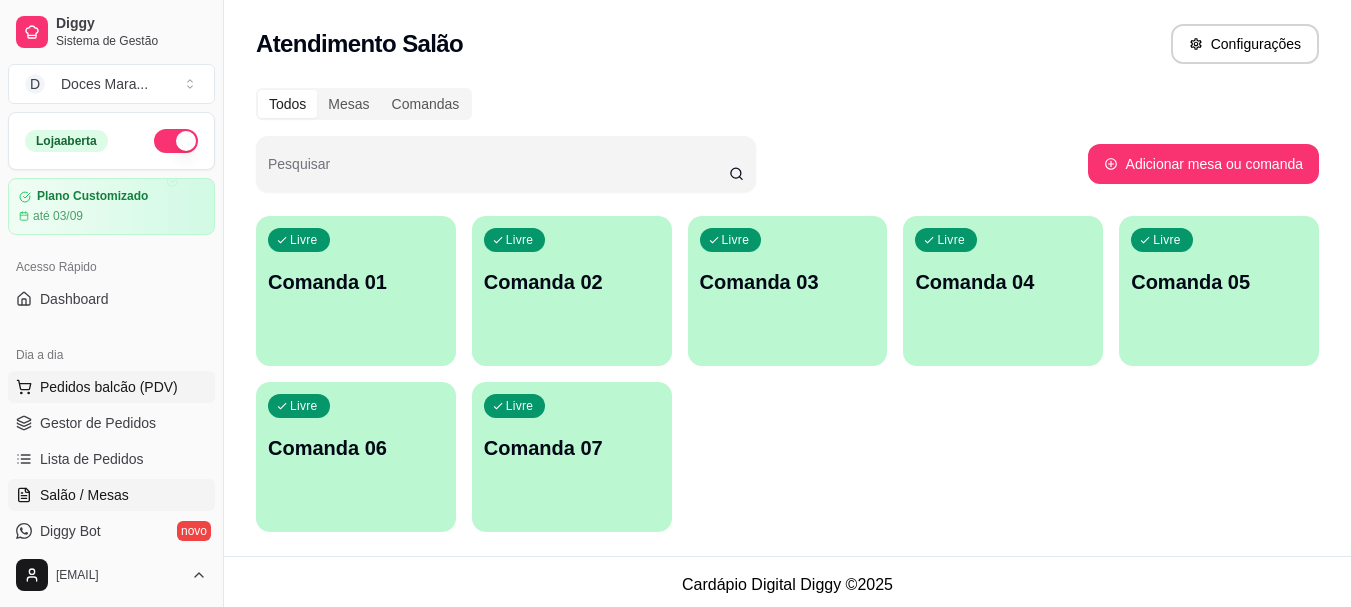 click on "Pedidos balcão (PDV)" at bounding box center [109, 387] 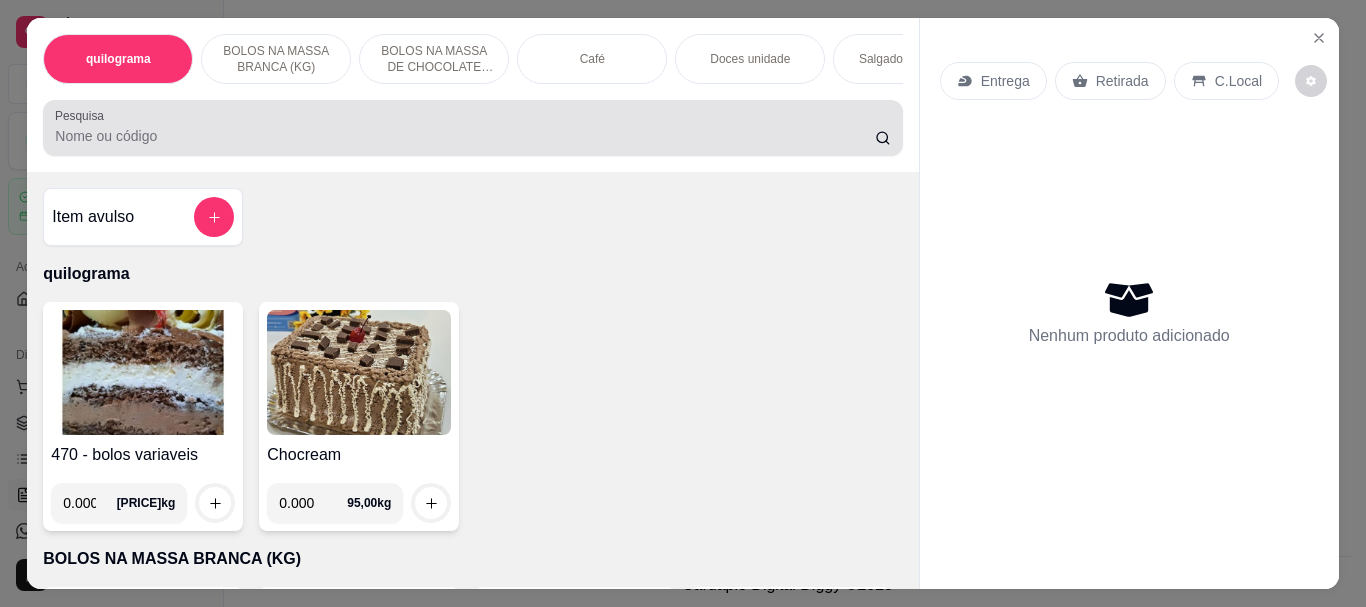 click on "quilograma BOLOS NA MASSA BRANCA (KG) BOLOS NA MASSA DE CHOCOLATE preço por (KG) Café  Doces unidade Salgados variados  copo Brownie Torta variadas  Gelado de coco Trufa  Bebidas Velas variadas  TORTAS (PREÇO POR UND) BOLINHOS CASEIROS BOLOS ZERO AÇÚCAR QUINDINS (PREÇO UND) Pudins Decorados personalizados,( preço por kg) DOCINHOS (preço por cento, você pode mesclar apartir de 50 und) Taxa de entrega  revenda de tortas Pesquisa" at bounding box center (472, 95) 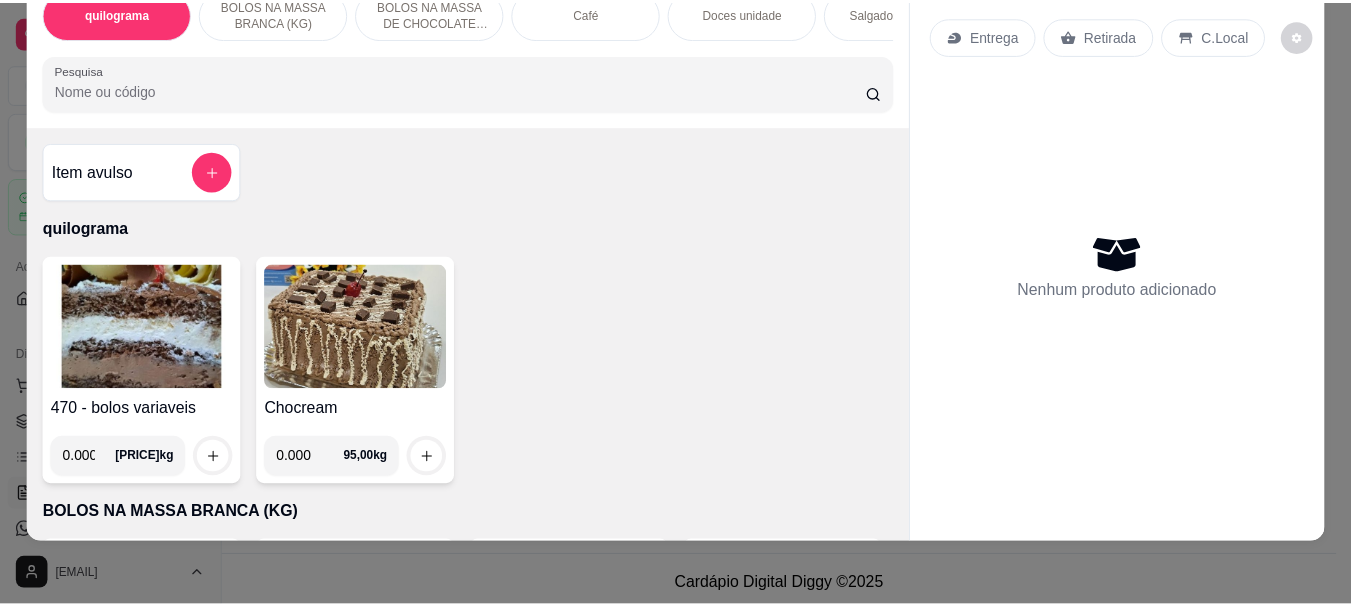 scroll, scrollTop: 0, scrollLeft: 0, axis: both 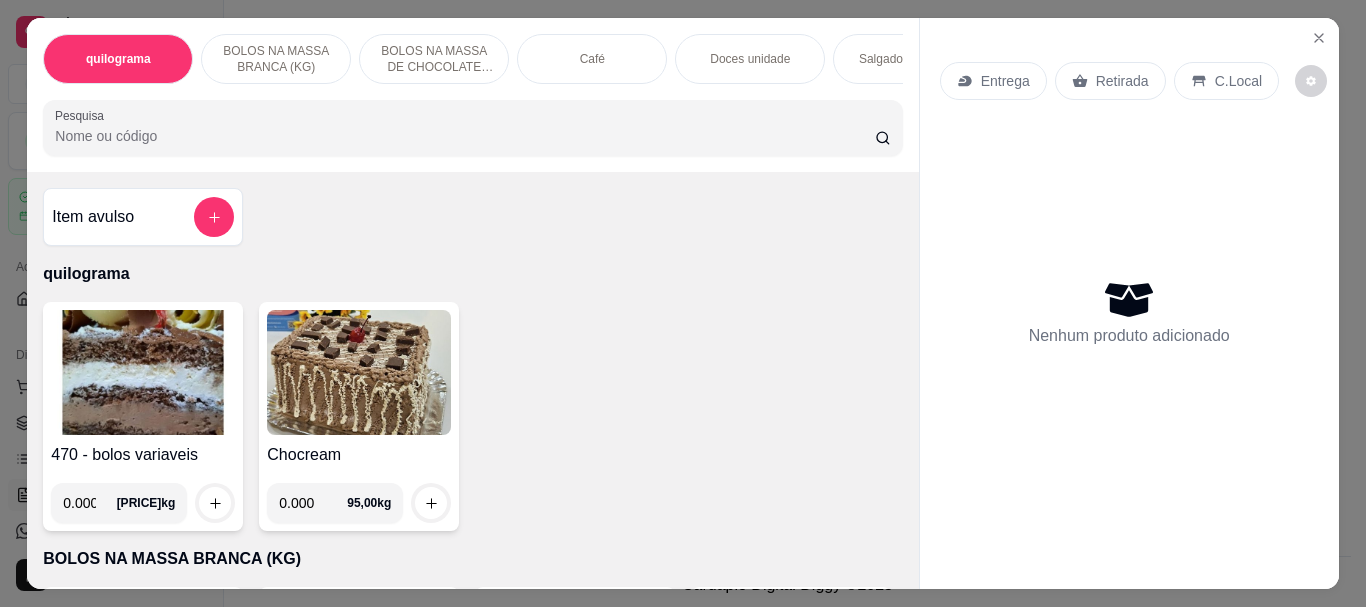 click on "Pesquisa" at bounding box center (465, 136) 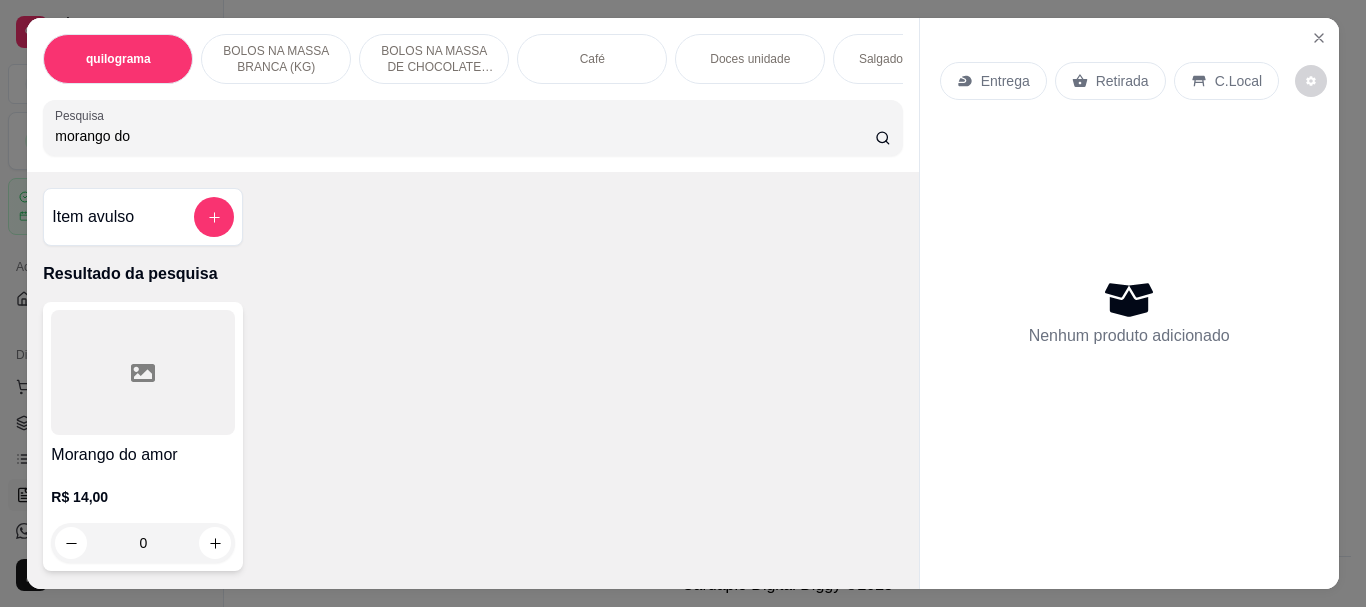 type on "morango do" 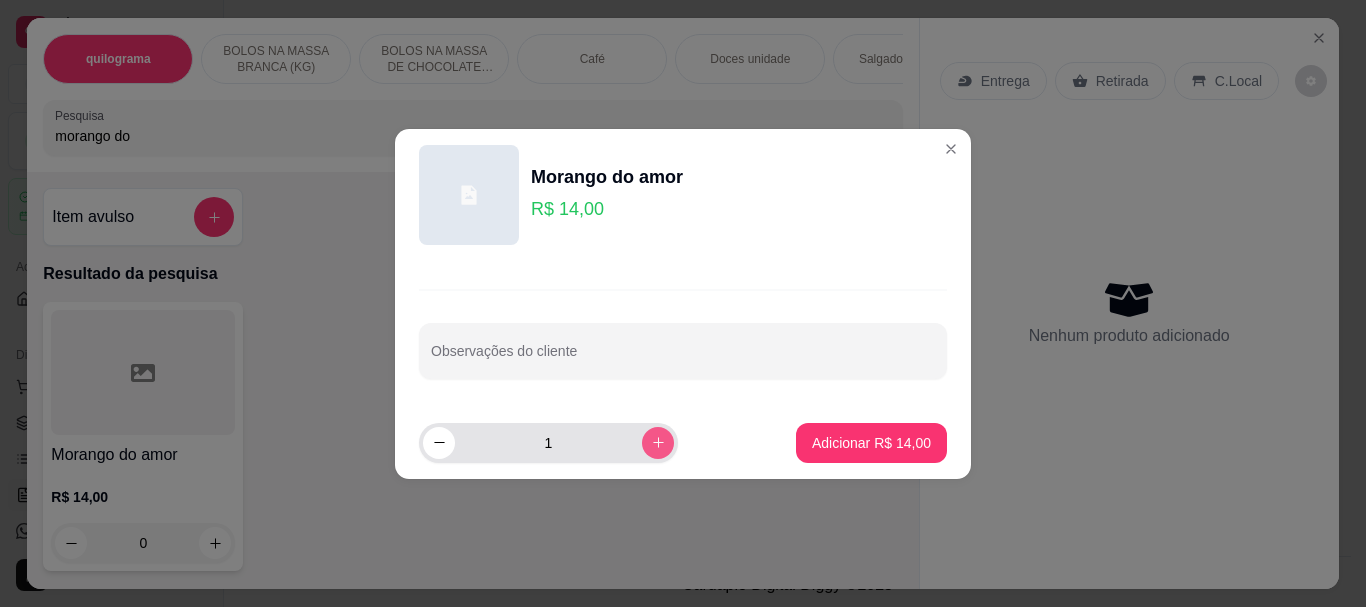 click 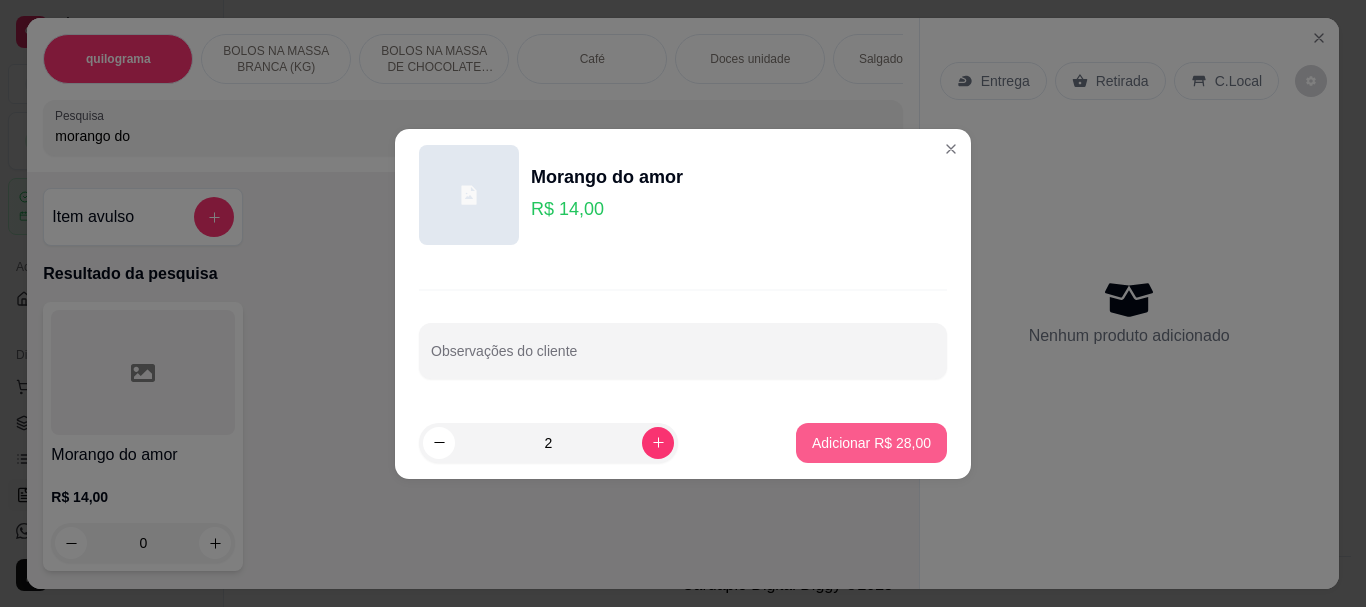 click on "Adicionar   R$ 28,00" at bounding box center (871, 443) 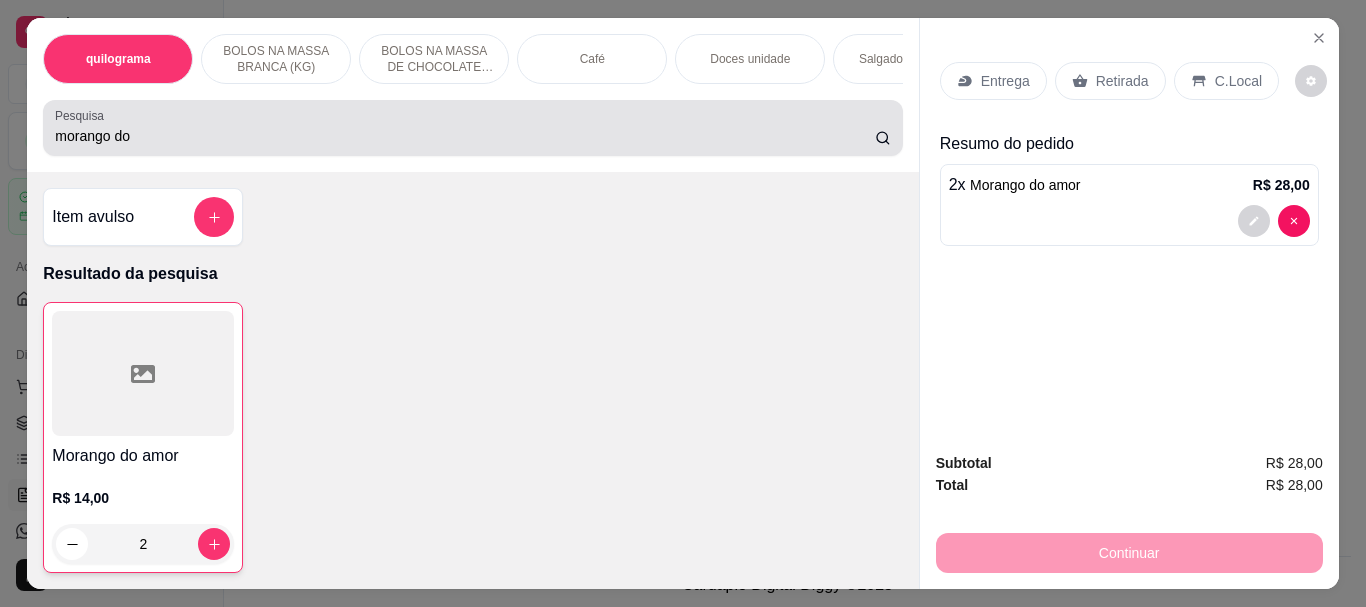 click on "morango do" at bounding box center (465, 136) 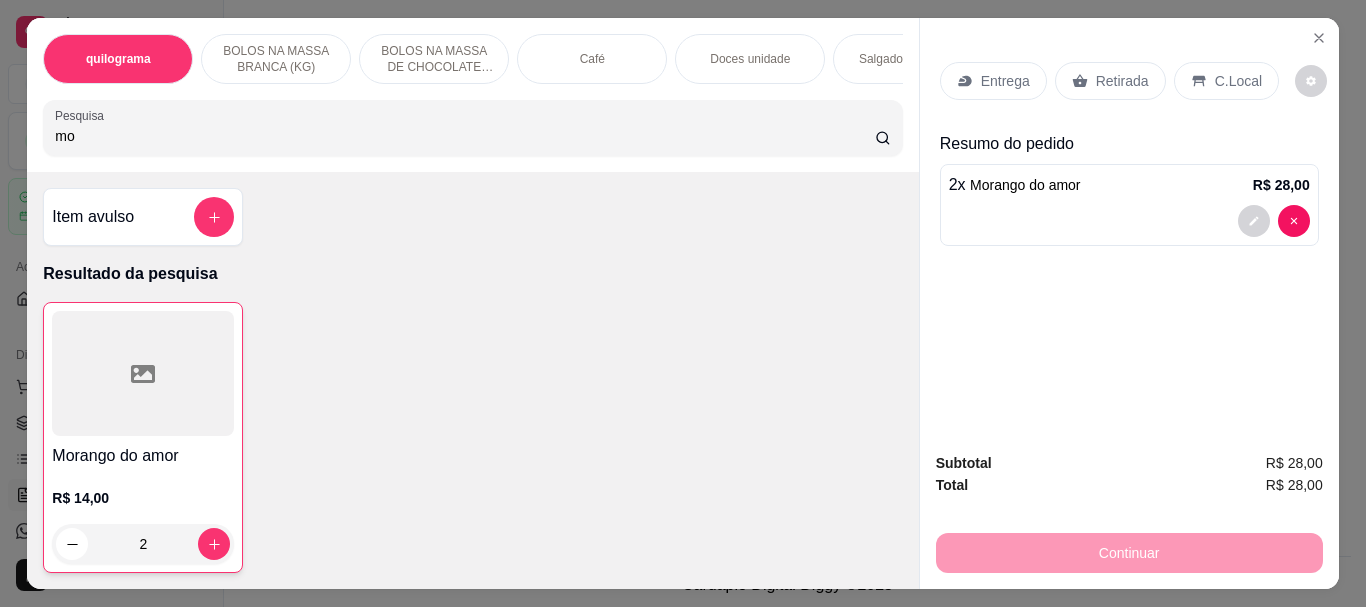 type on "m" 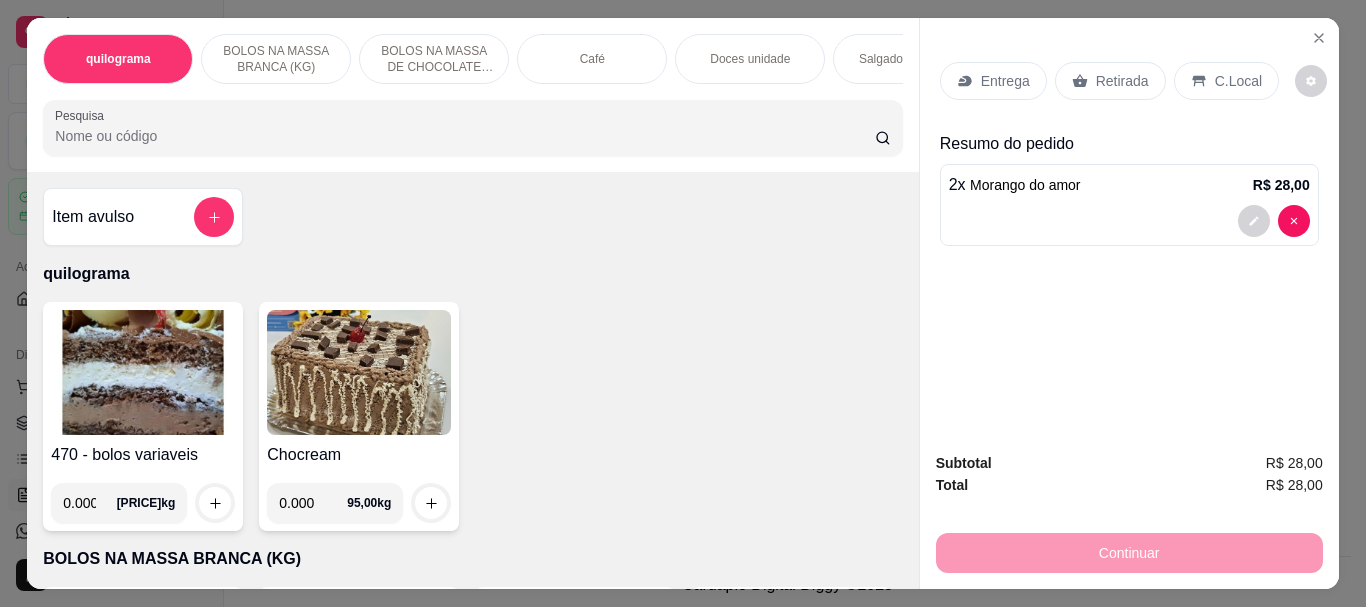 click on "Pesquisa" at bounding box center (465, 136) 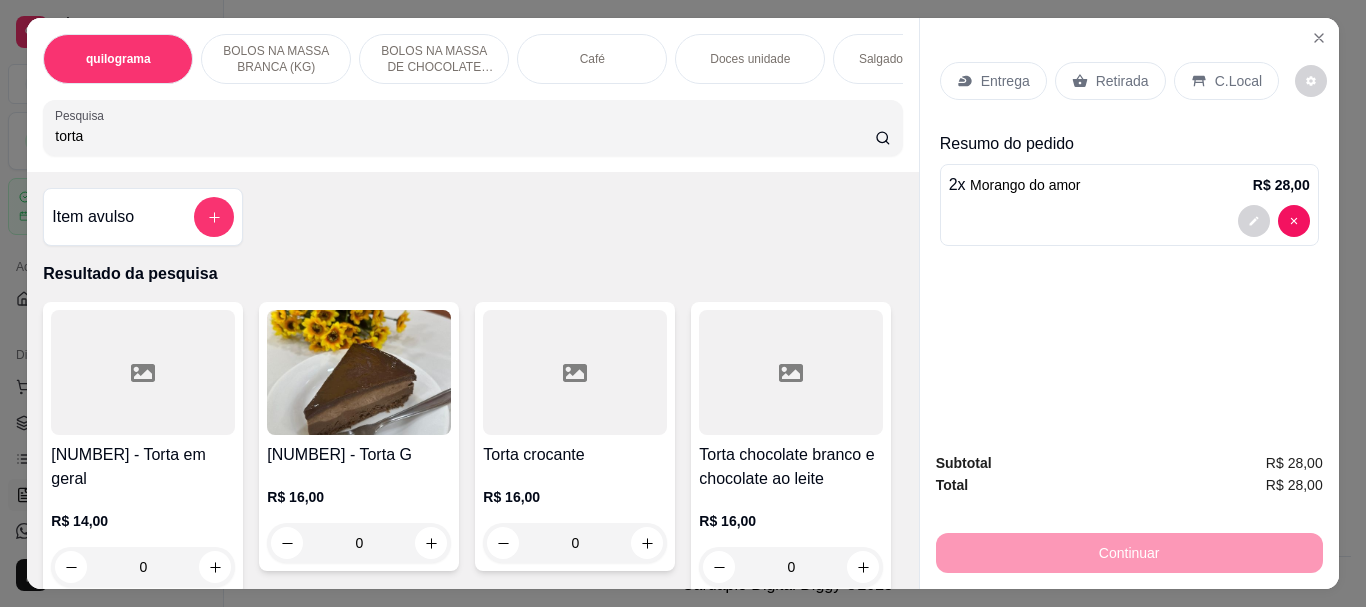 type on "torta" 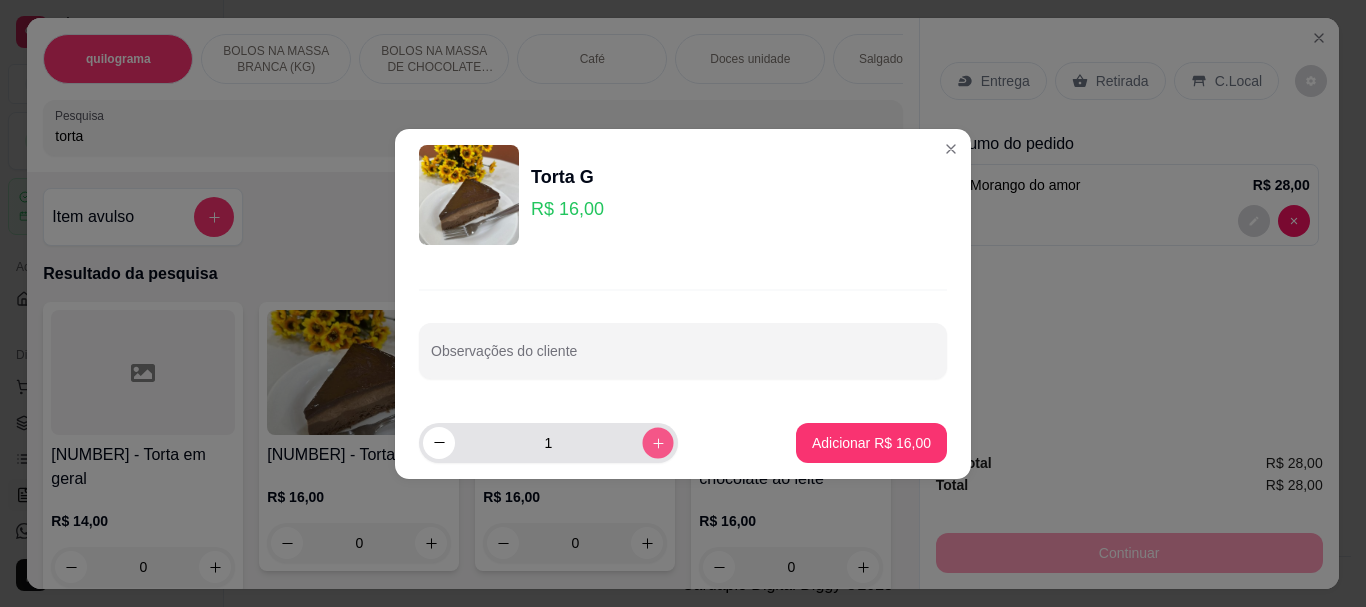click 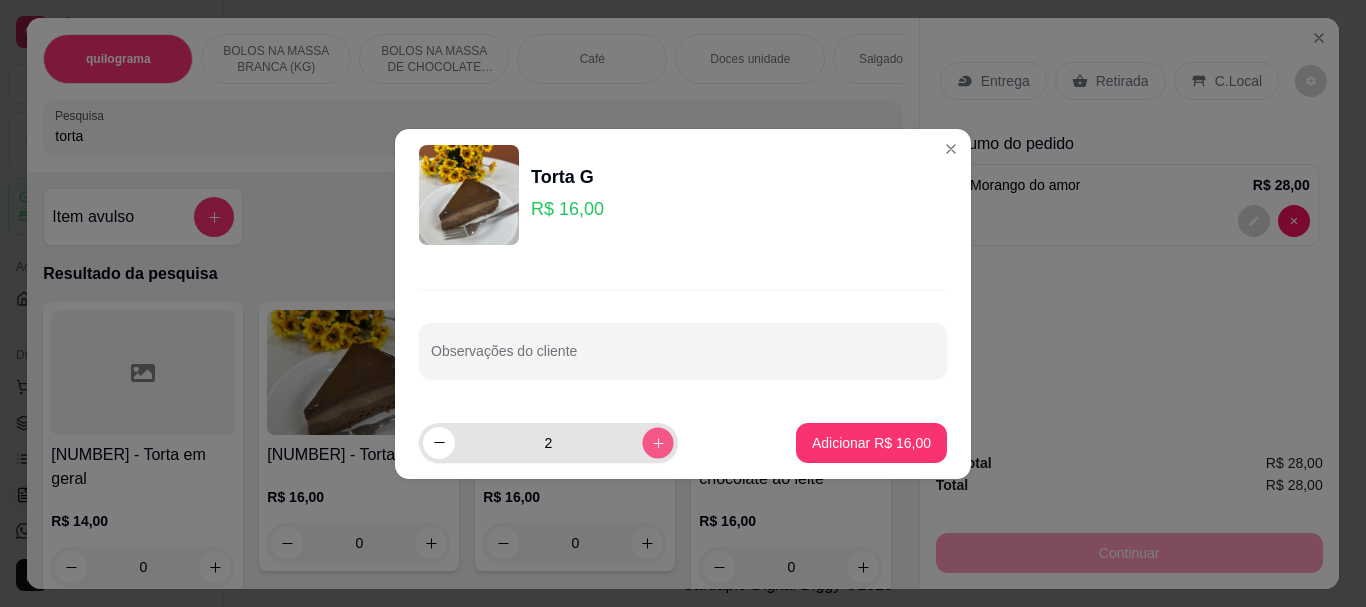 click 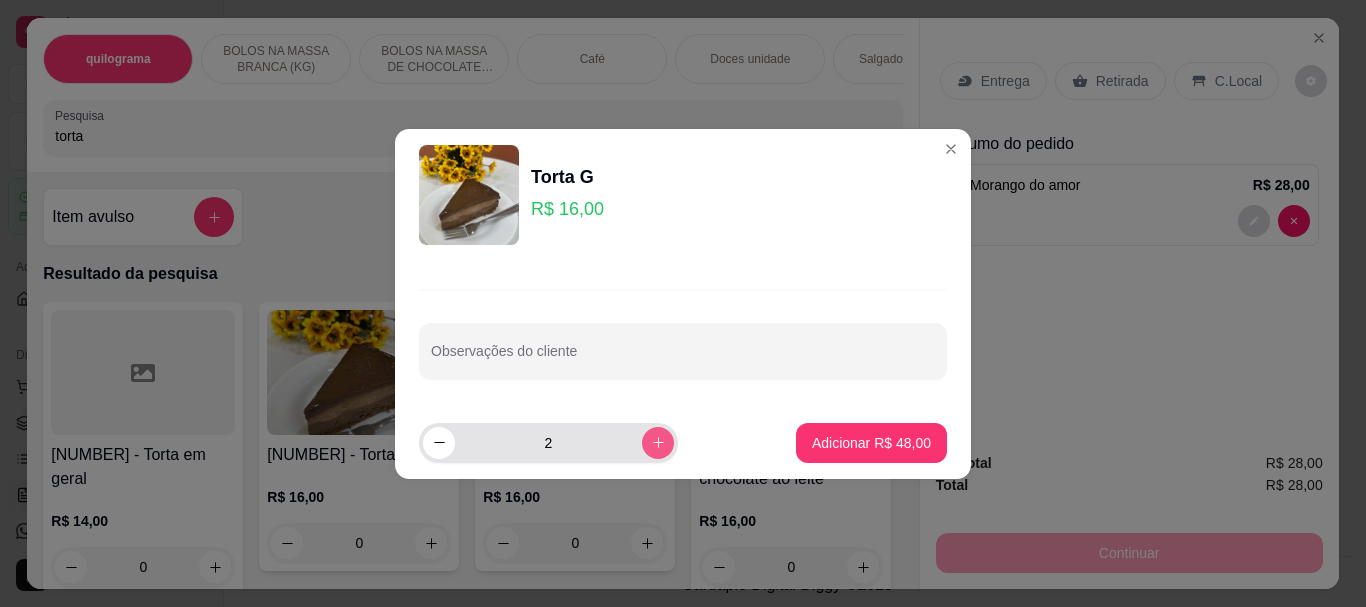 type on "3" 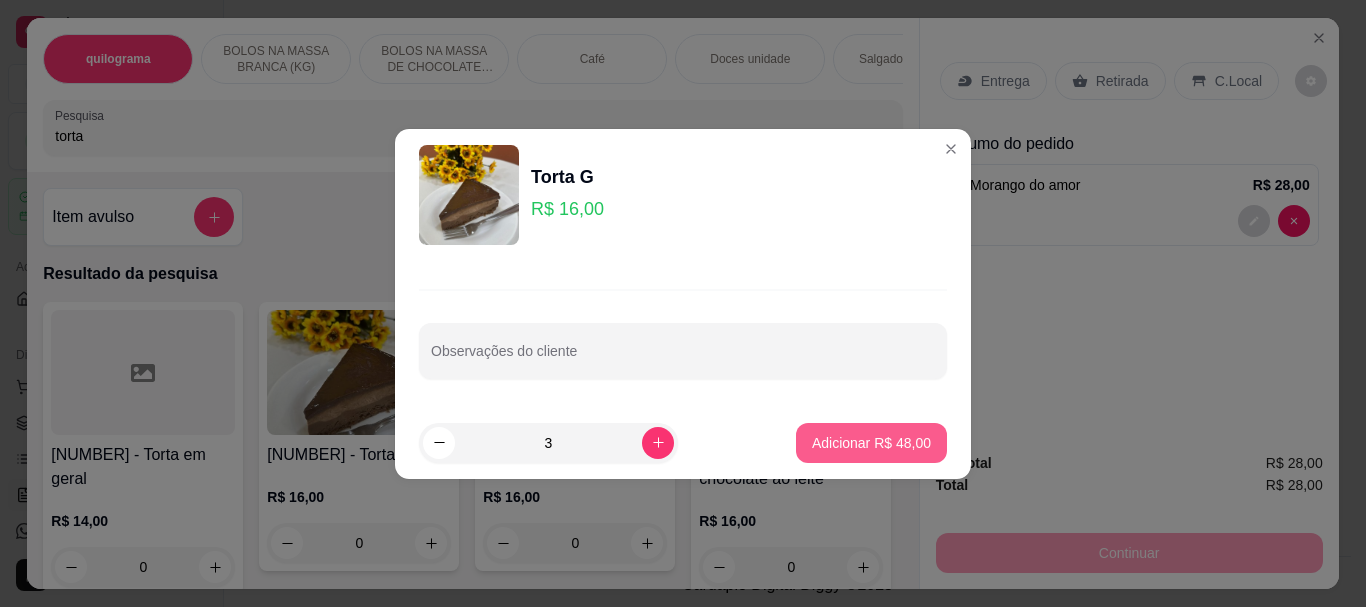 click on "Adicionar   R$ [PRICE]" at bounding box center [871, 443] 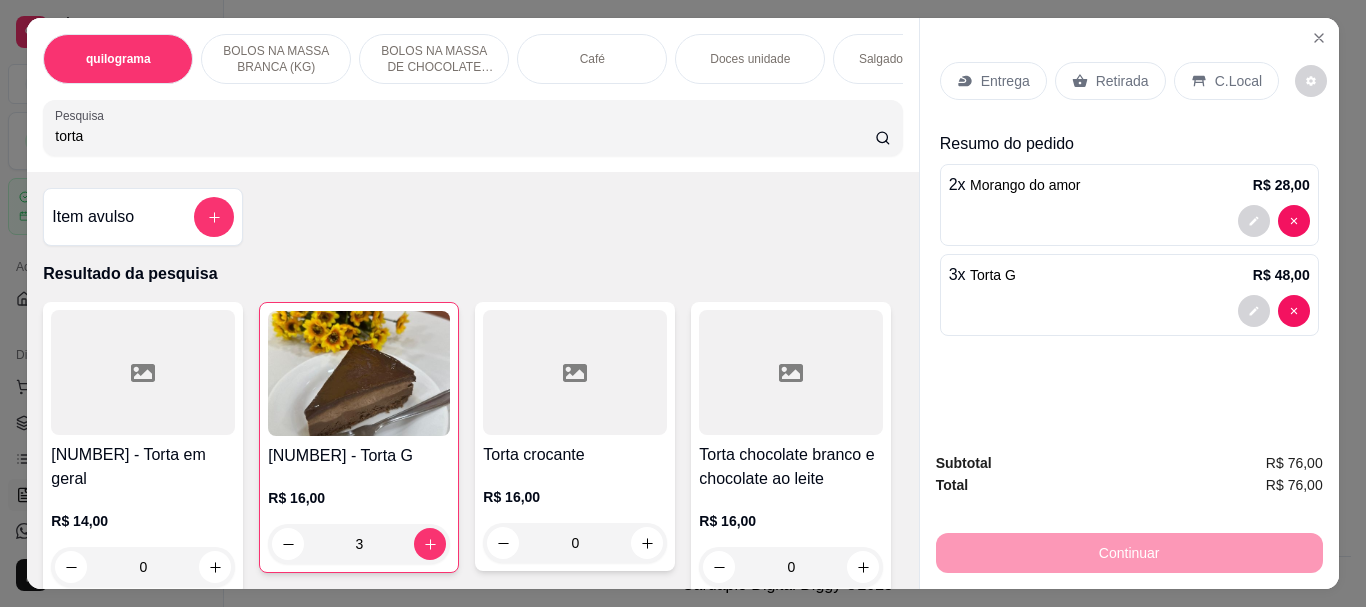 click on "torta" at bounding box center (465, 136) 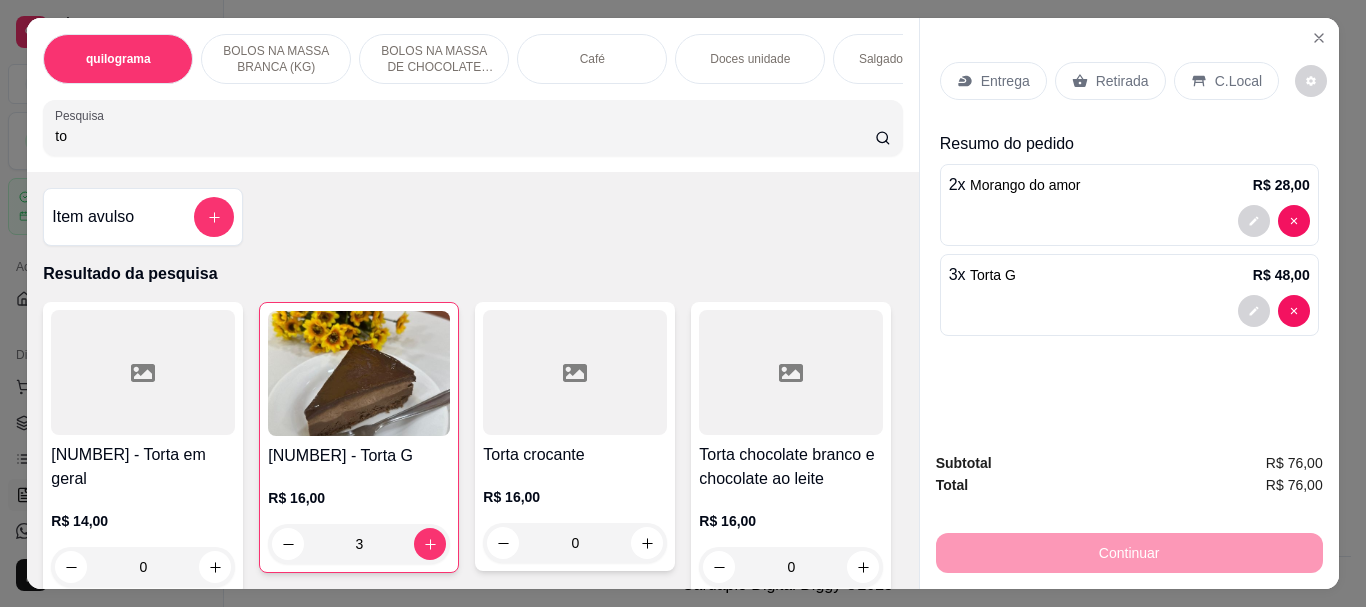 type on "t" 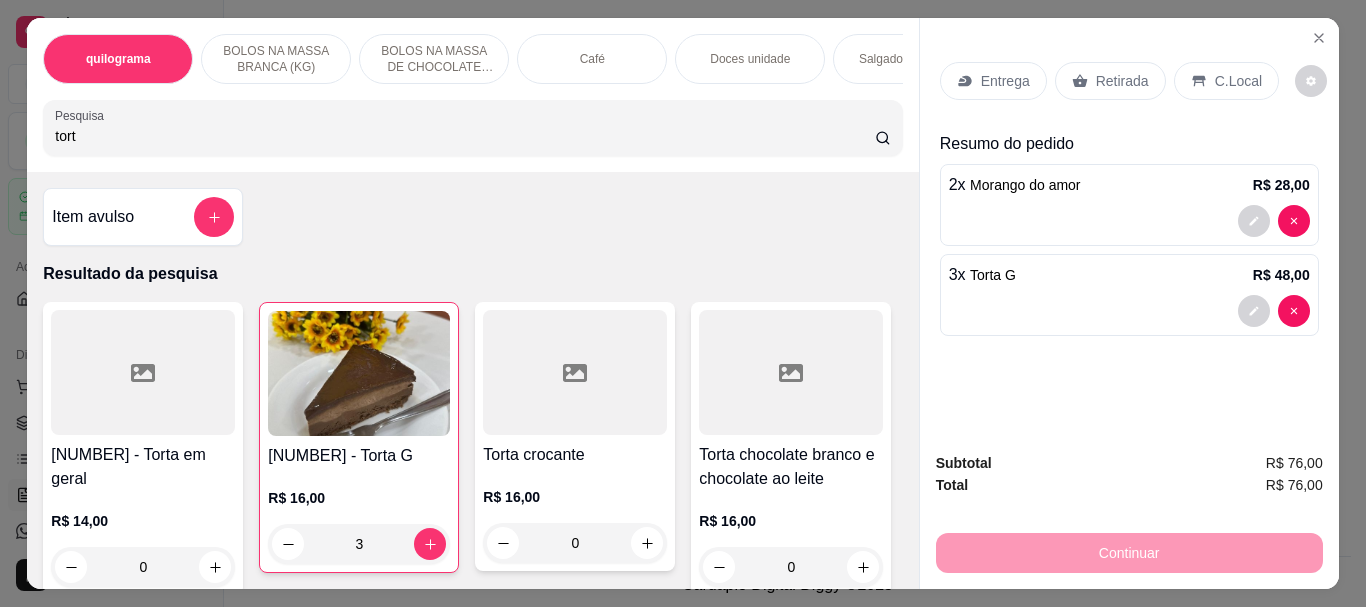 type on "torta" 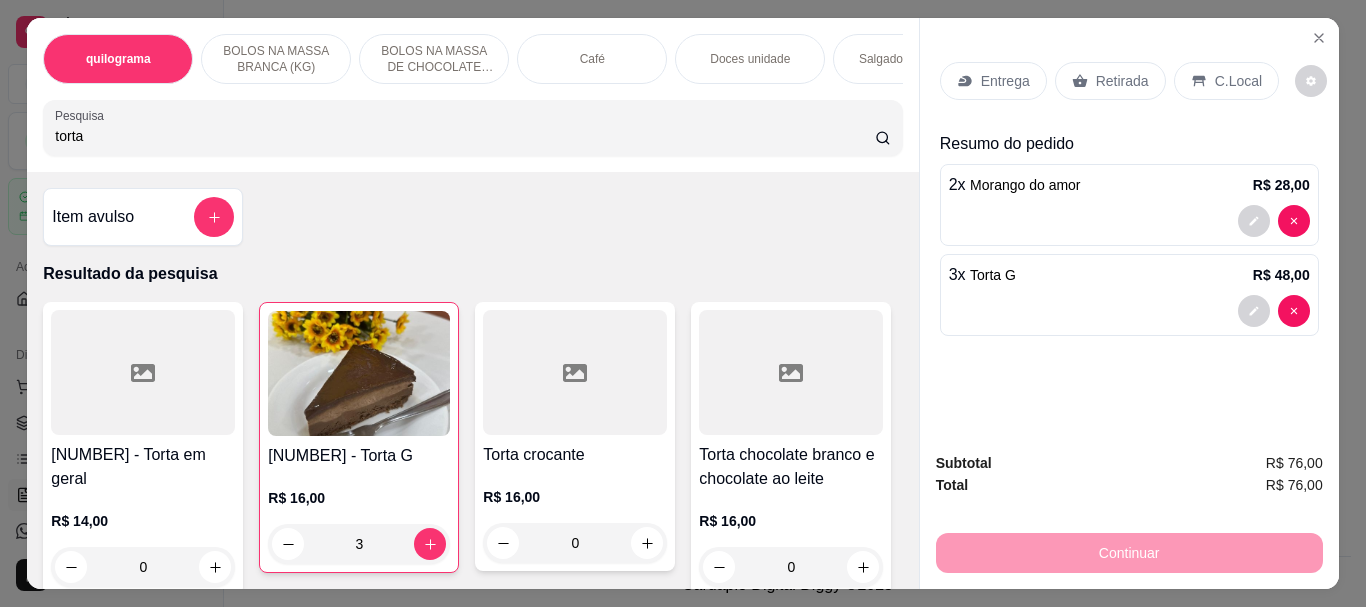 click at bounding box center (359, 373) 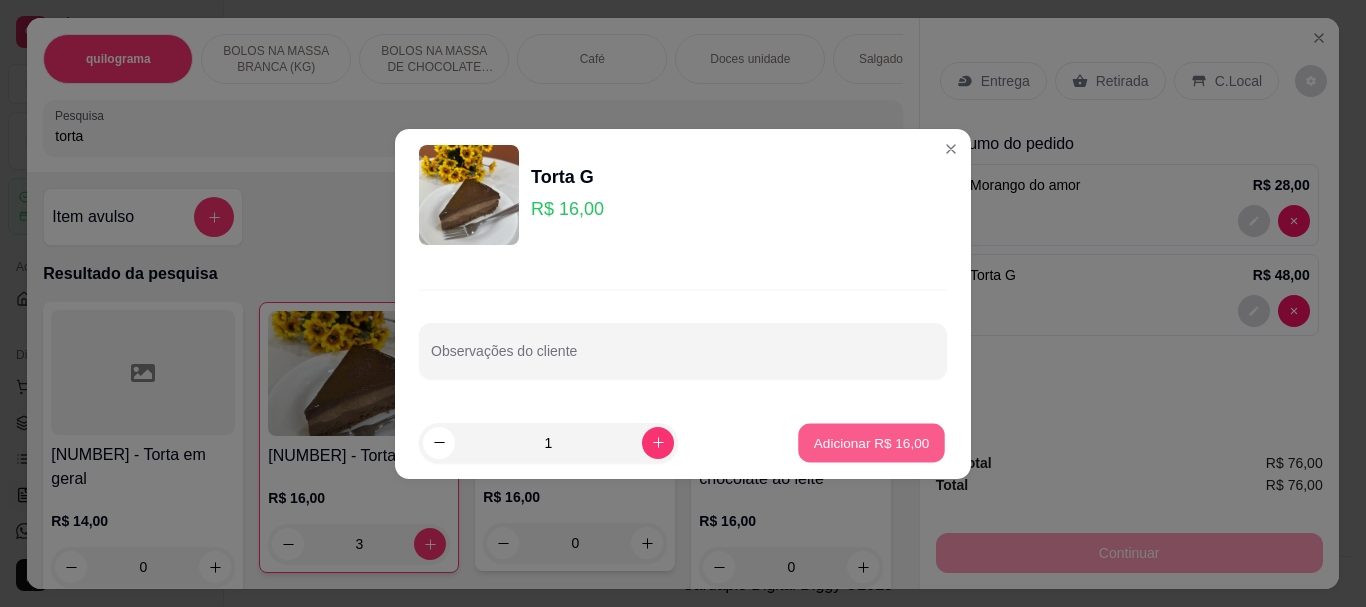 click on "Adicionar   R$ 16,00" at bounding box center (872, 442) 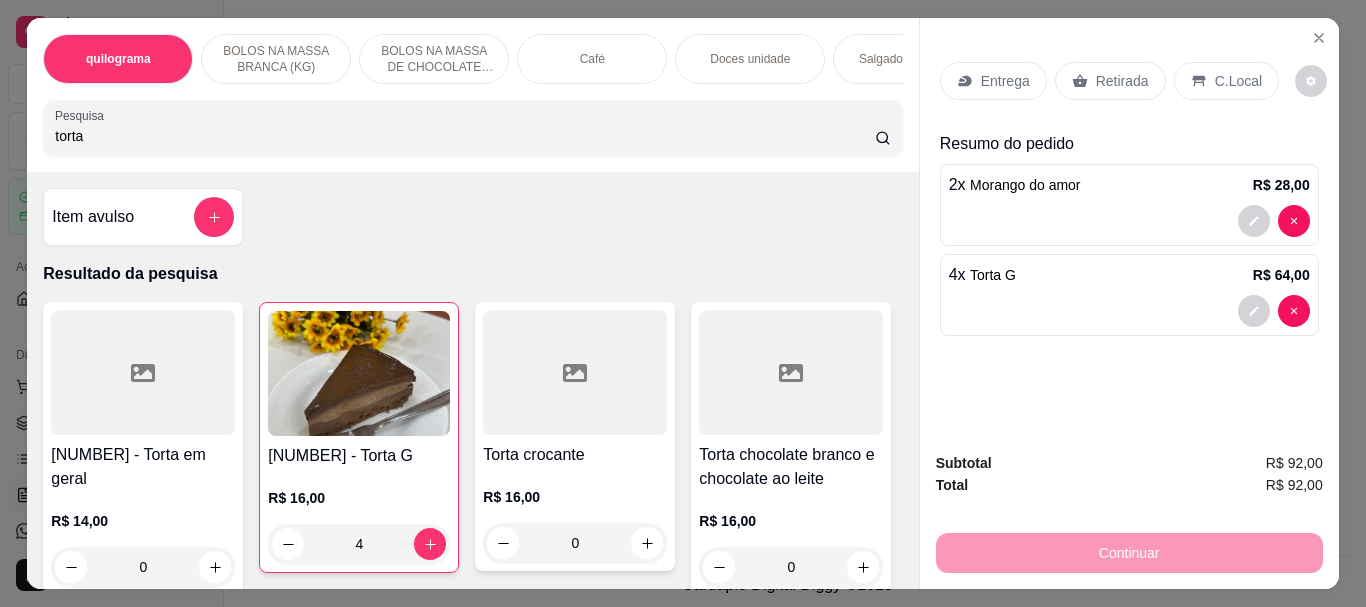 click on "Retirada" at bounding box center (1122, 81) 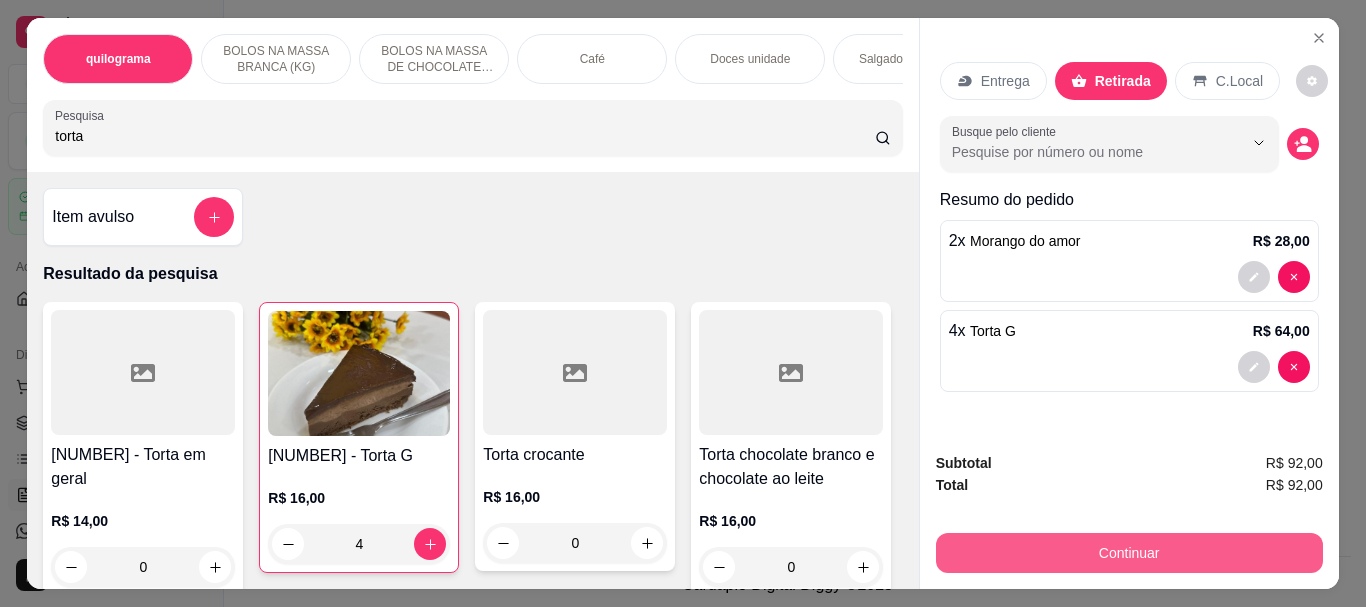 click on "Continuar" at bounding box center (1129, 553) 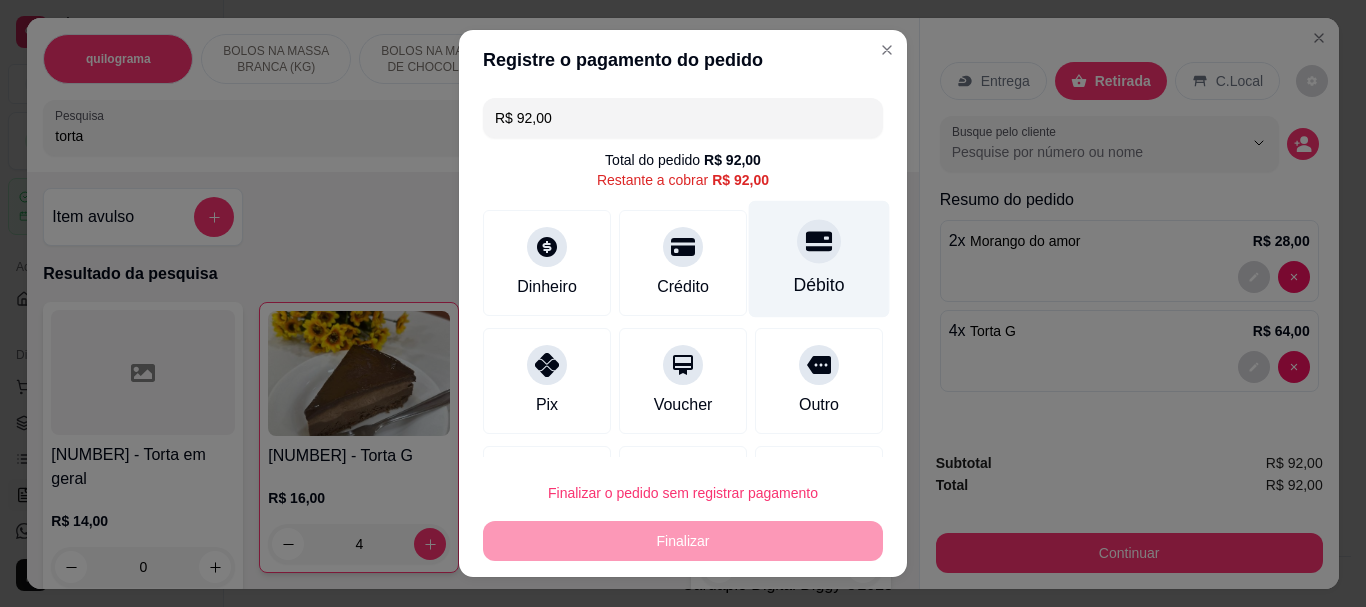 click on "Débito" at bounding box center (819, 286) 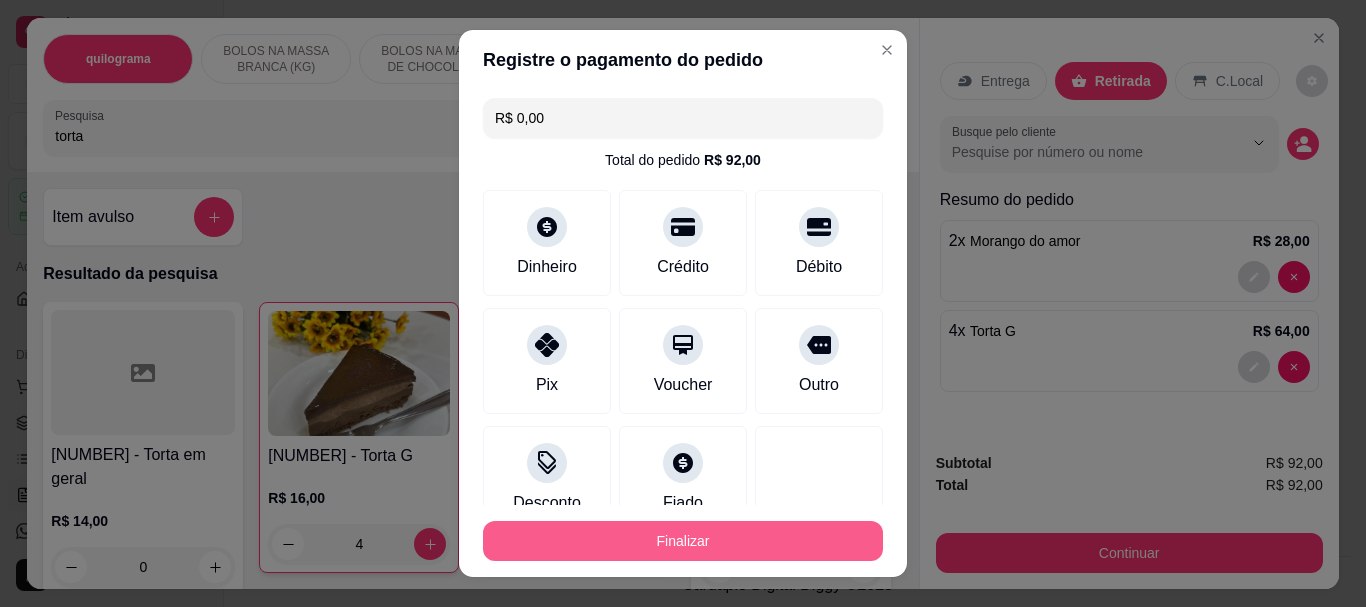 click on "Finalizar" at bounding box center (683, 541) 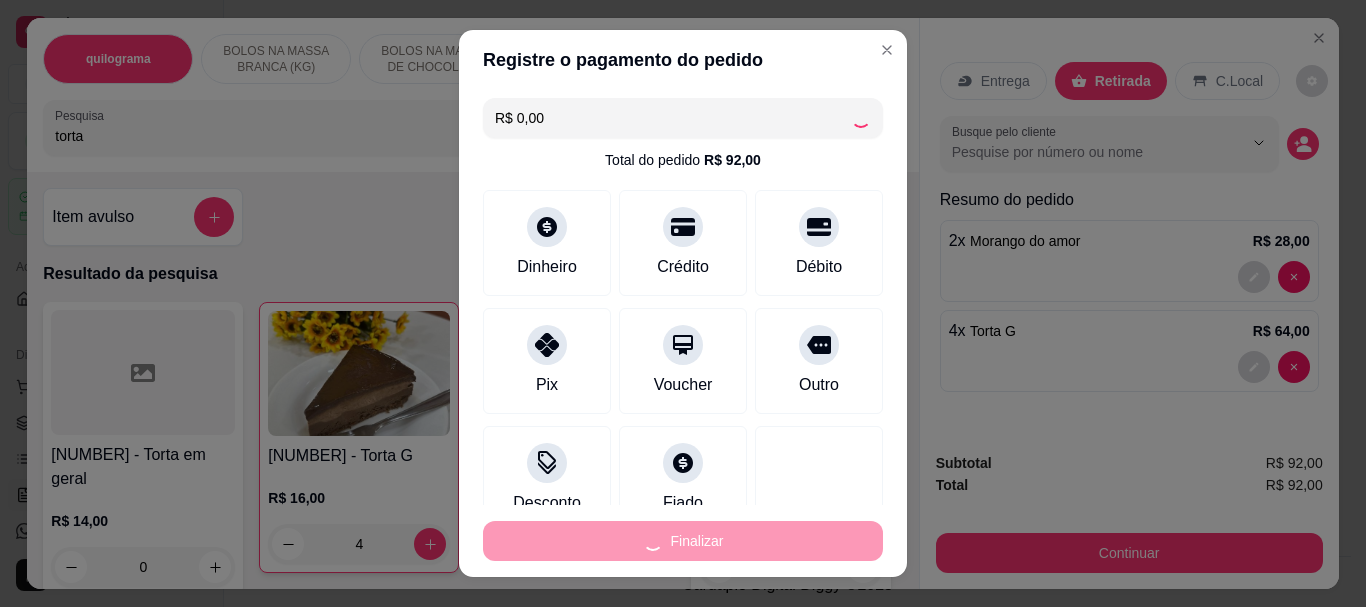 type on "0" 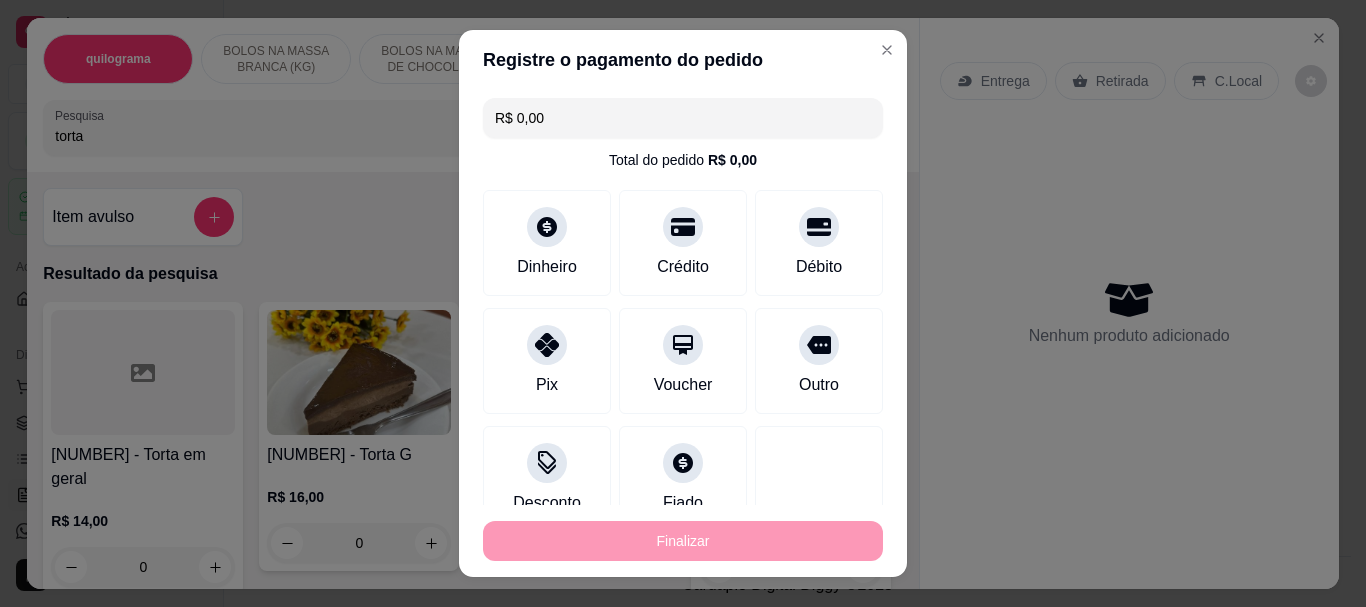 type on "-R$ 92,00" 